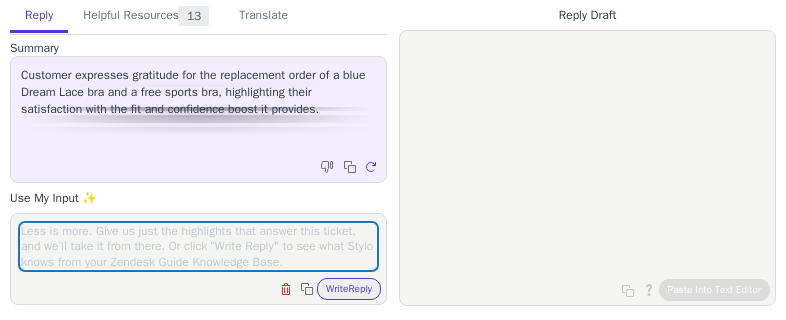 scroll, scrollTop: 0, scrollLeft: 0, axis: both 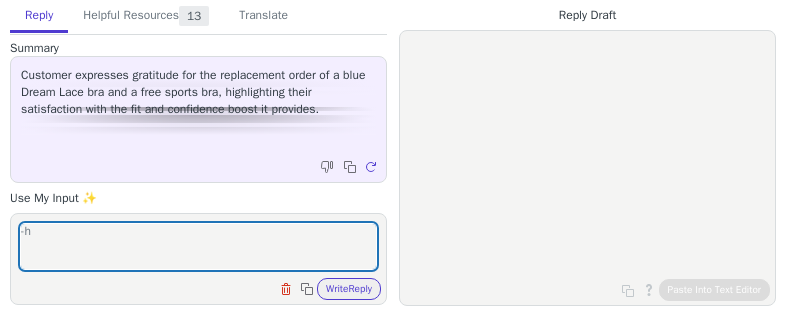 type on "-" 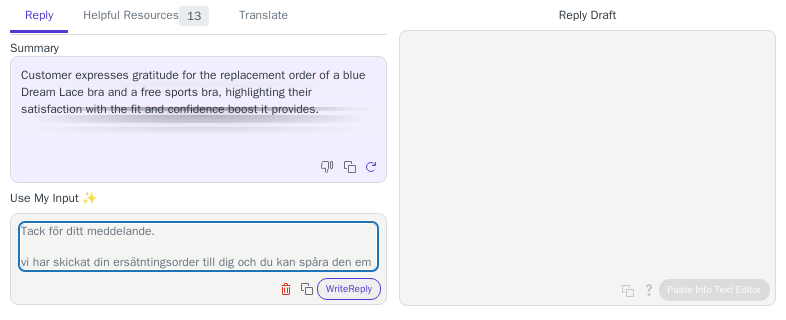 scroll, scrollTop: 47, scrollLeft: 0, axis: vertical 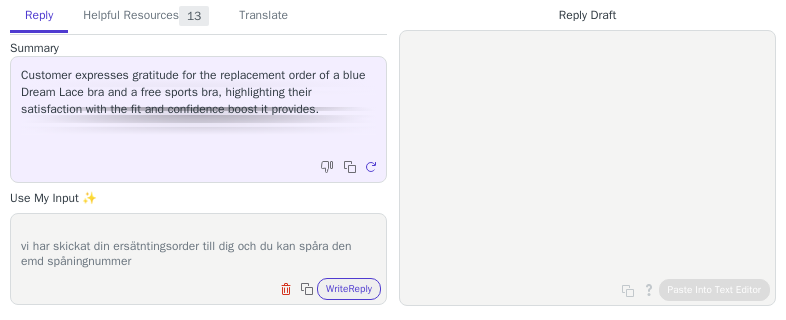 click on "Hej !
Tack för ditt meddelande.
vi har skickat din ersätntingsorder till dig och du kan spåra den emd spåningnummer" at bounding box center [198, 246] 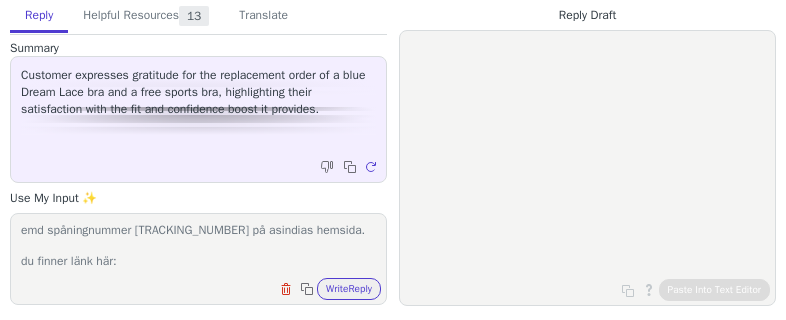 scroll, scrollTop: 109, scrollLeft: 0, axis: vertical 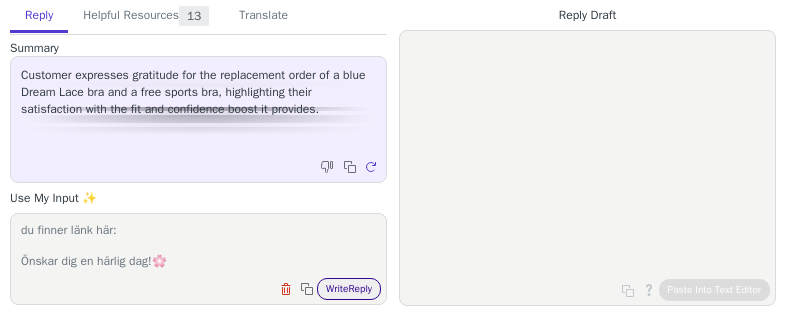 type on "Hej !
Tack för ditt meddelande.
vi har skickat din ersätntingsorder till dig och du kan spåra den emd spåningnummer [TRACKING_NUMBER] på asindias hemsida.
du finner länk här:
Önskar dig en härlig dag!🌸️" 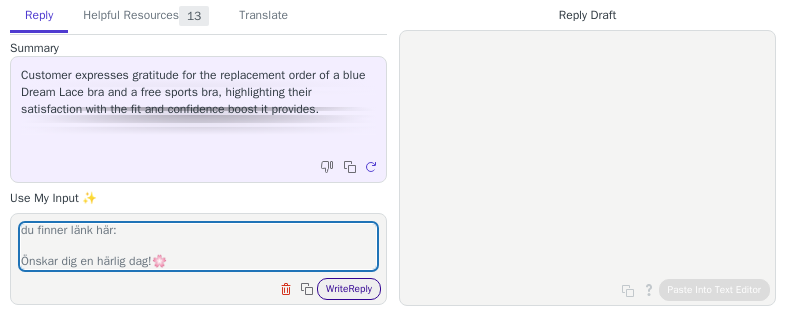 click on "Write  Reply" at bounding box center (349, 289) 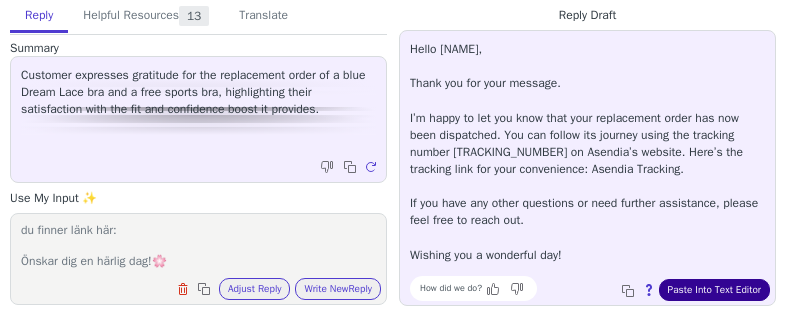click on "Paste Into Text Editor" at bounding box center (714, 290) 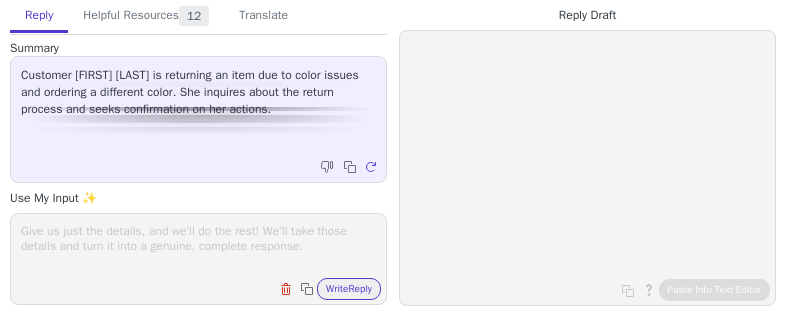 click on "Clear field Copy to clipboard Write  Reply" at bounding box center (198, 259) 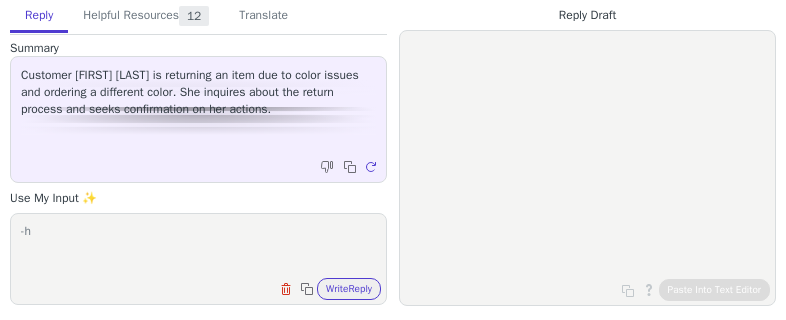 type on "-" 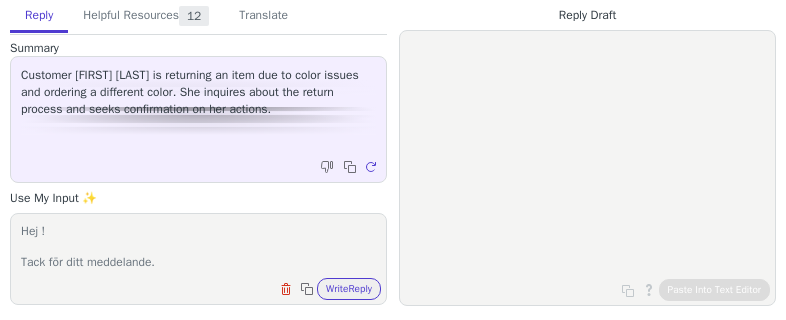 scroll, scrollTop: 31, scrollLeft: 0, axis: vertical 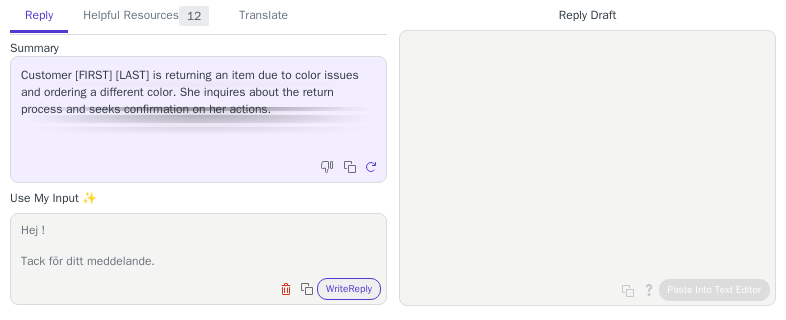 paste on "Vänligen återkom med vilka produkter från vilken order du returnerat så hjälper jag dig registrera detta manuellt." 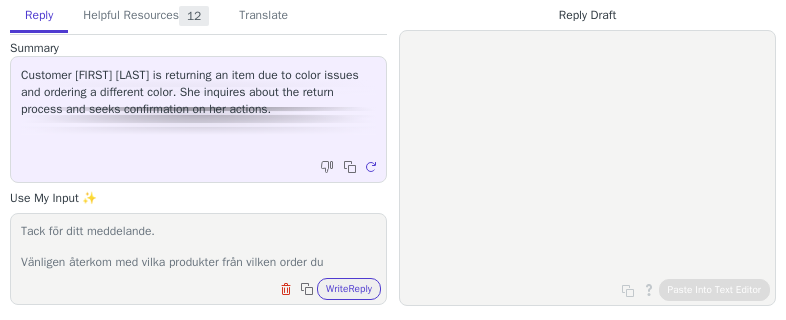 scroll, scrollTop: 47, scrollLeft: 0, axis: vertical 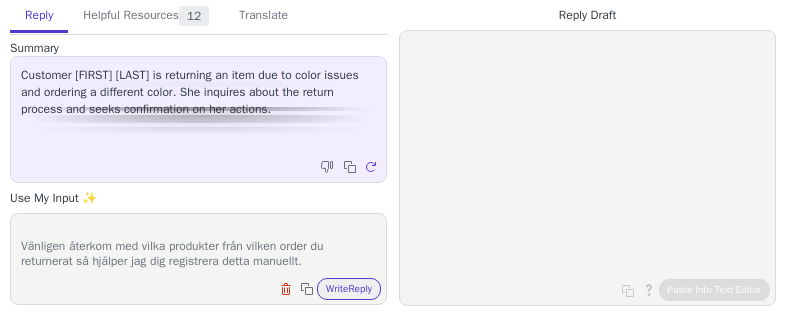 type on "Hej !
Tack för ditt meddelande.
Vänligen återkom med vilka produkter från vilken order du returnerat så hjälper jag dig registrera detta manuellt." 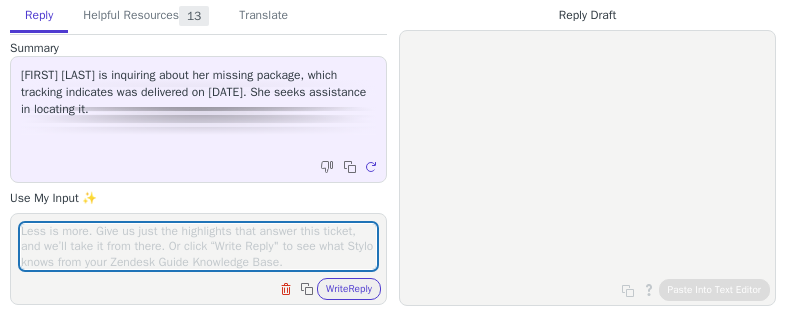 click at bounding box center [198, 246] 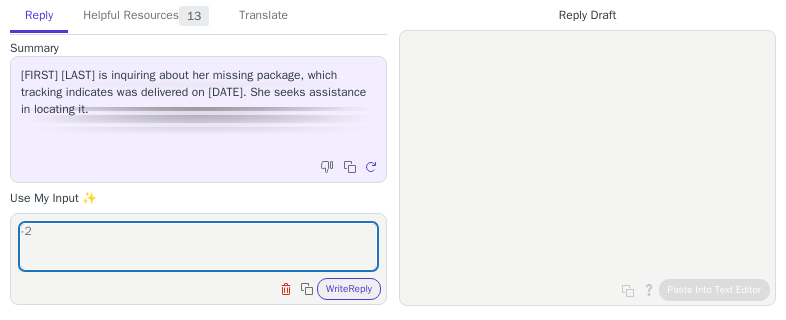 type on "-" 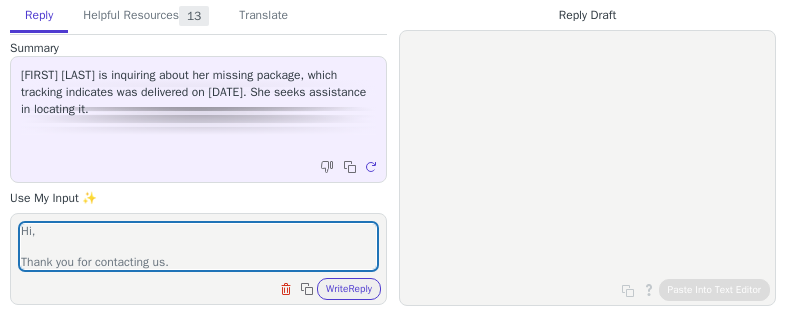 scroll, scrollTop: 324, scrollLeft: 0, axis: vertical 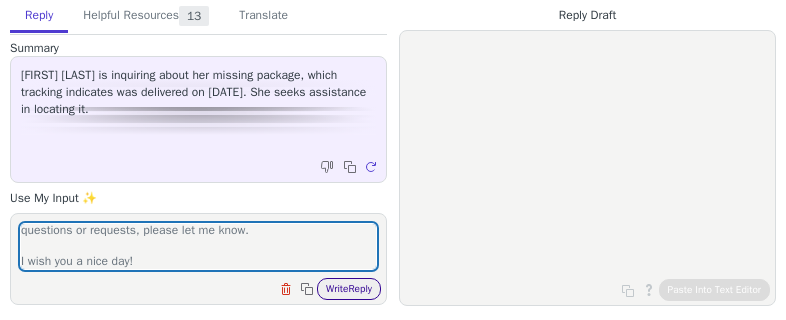 type on "Hi,
Thank you for contacting us.
First of all, we want to thank you for choosing to buy your underwear from us.
I have looked at your order more closely and followed it up, and unfortunately I believe your package has been lost in transit. Of course, this is unacceptable and we will do a refund for this order!
We would like to offer you a discount code that means you will have 10% off on your next order, the code is: "MISSMARY10OFF"
We thank you for your patience and understanding.
If there is anything else I can do for you, or if you have any other questions or requests, please let me know.
I wish you a nice day!" 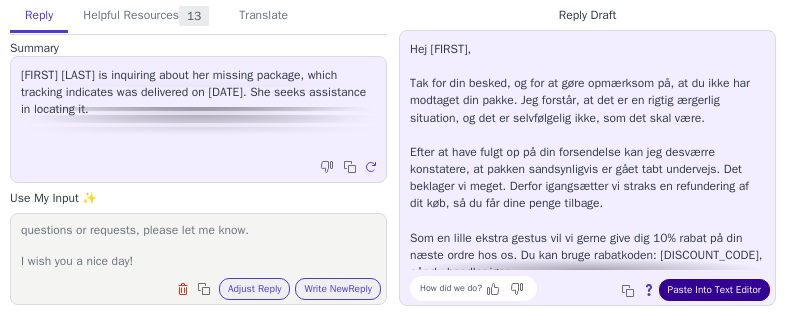 click on "Paste Into Text Editor" at bounding box center [714, 290] 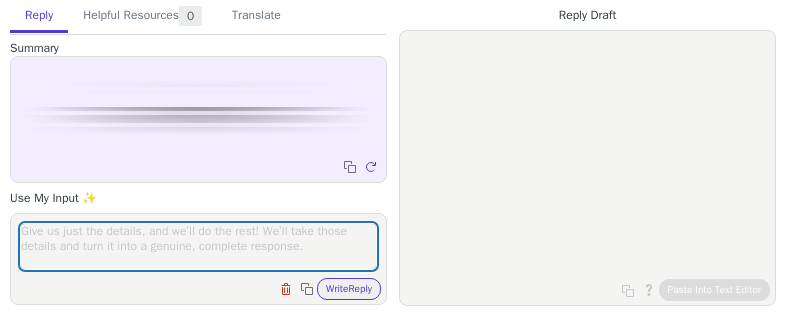 scroll, scrollTop: 0, scrollLeft: 0, axis: both 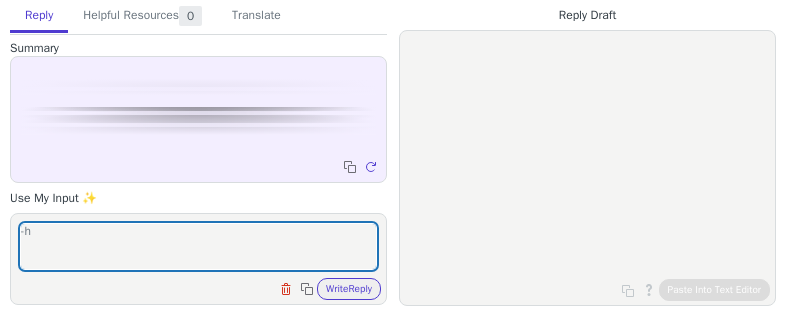 type on "-" 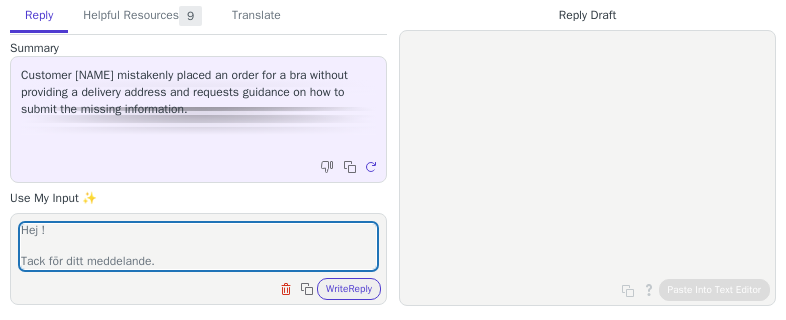 scroll, scrollTop: 31, scrollLeft: 0, axis: vertical 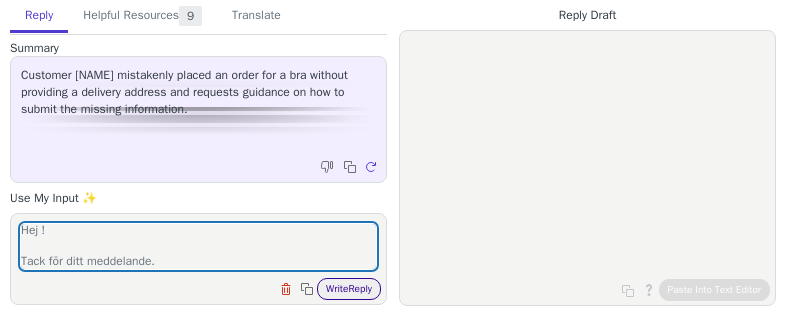 click on "Write  Reply" at bounding box center (349, 289) 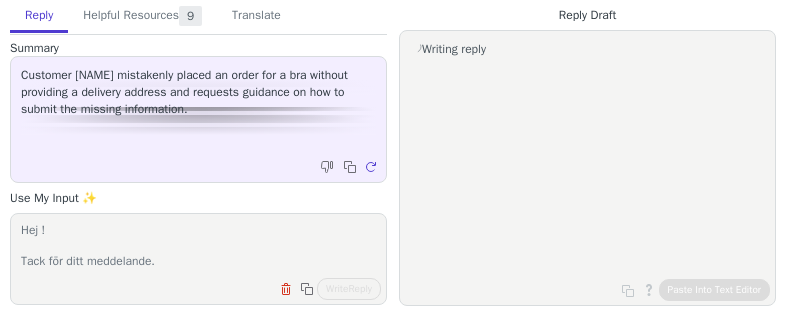 click on "Hej !
Tack för ditt meddelande." at bounding box center (198, 246) 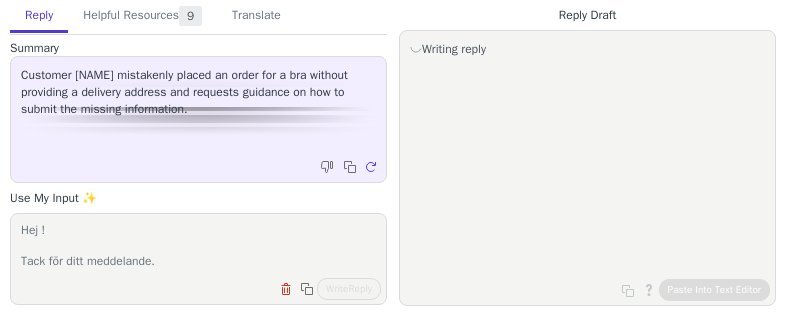 drag, startPoint x: 255, startPoint y: 241, endPoint x: 248, endPoint y: 261, distance: 21.189621 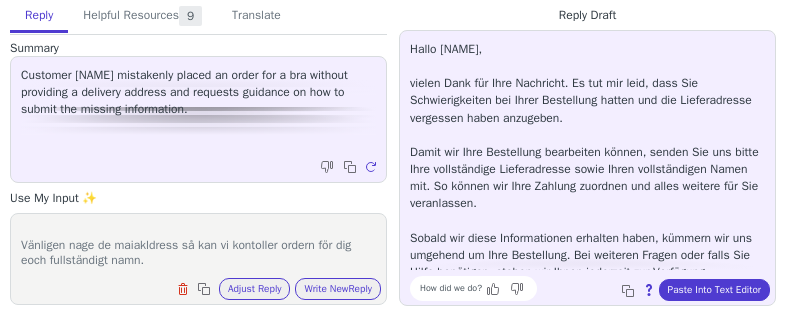 scroll, scrollTop: 78, scrollLeft: 0, axis: vertical 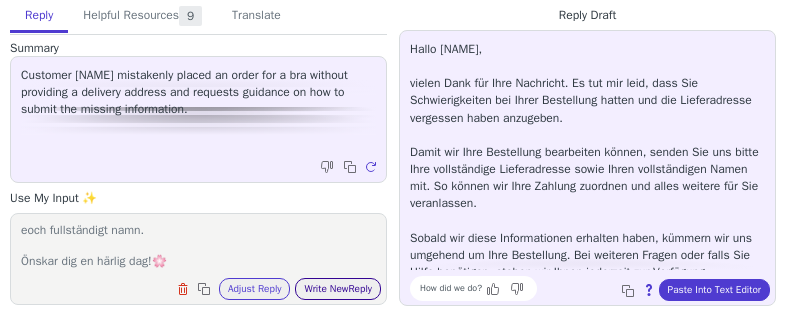 type on "Hej !
Tack för ditt meddelande.
Vänligen nage de maiakldress så kan vi kontoller ordern för dig eoch fullständigt namn.
Önskar dig en härlig dag!🌸️" 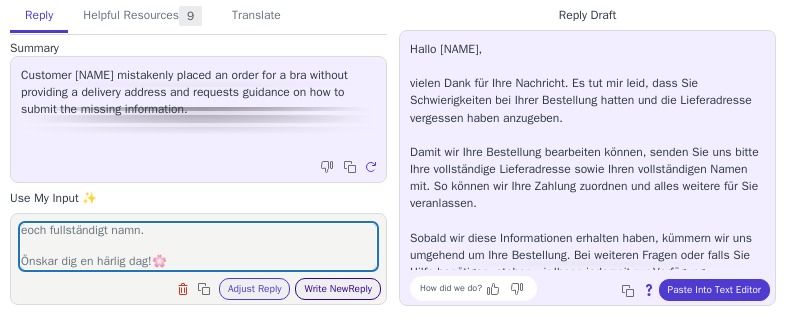drag, startPoint x: 321, startPoint y: 294, endPoint x: 358, endPoint y: 297, distance: 37.12142 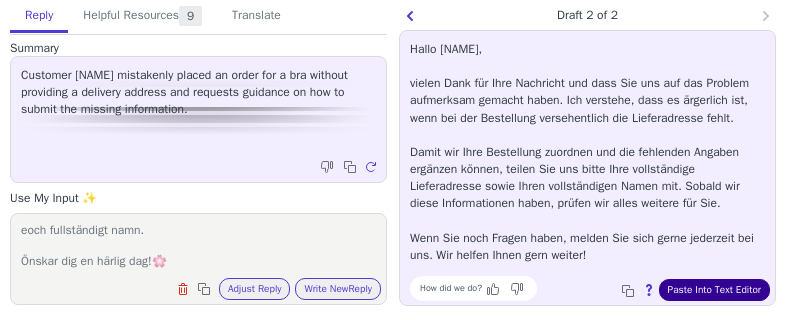 click on "Paste Into Text Editor" at bounding box center (714, 290) 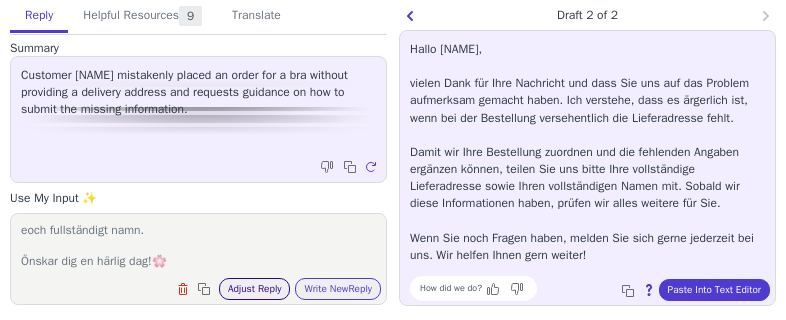 click on "Adjust Reply" at bounding box center [255, 289] 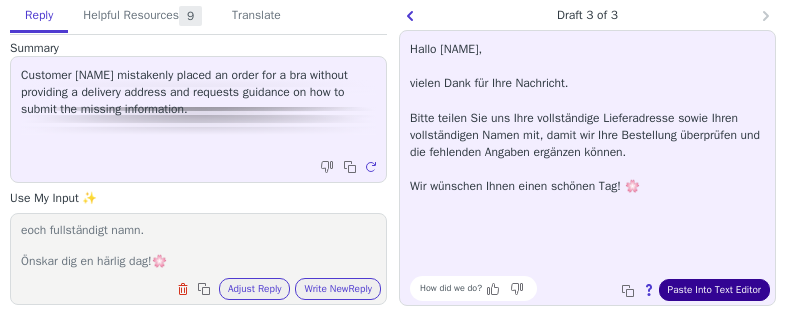 drag, startPoint x: 730, startPoint y: 285, endPoint x: 669, endPoint y: 285, distance: 61 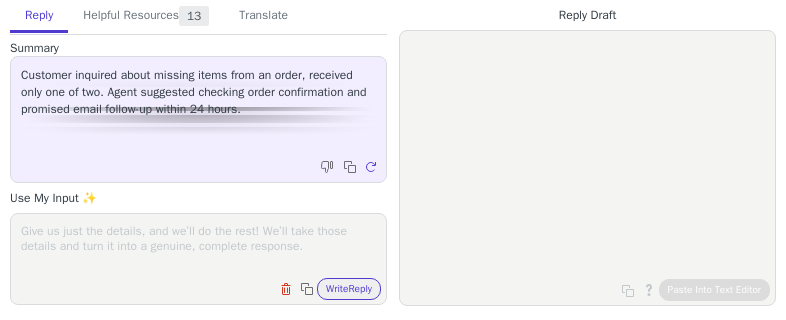 scroll, scrollTop: 0, scrollLeft: 0, axis: both 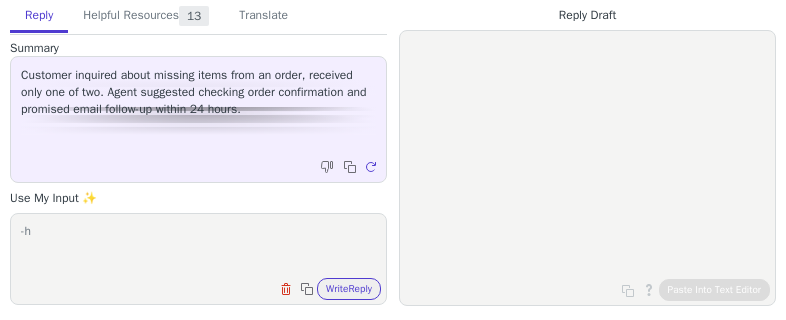 type on "-" 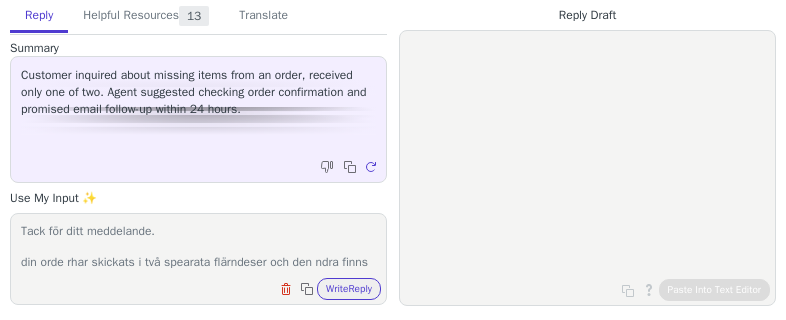 scroll, scrollTop: 47, scrollLeft: 0, axis: vertical 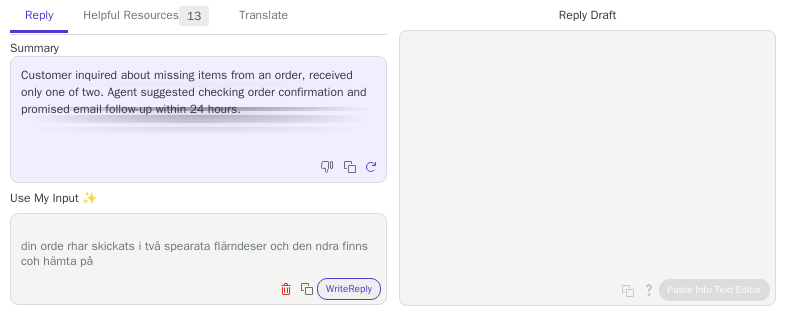 paste on "ICA MAXI BÅLSTA
Lillsjörännan 9, [CITY]" 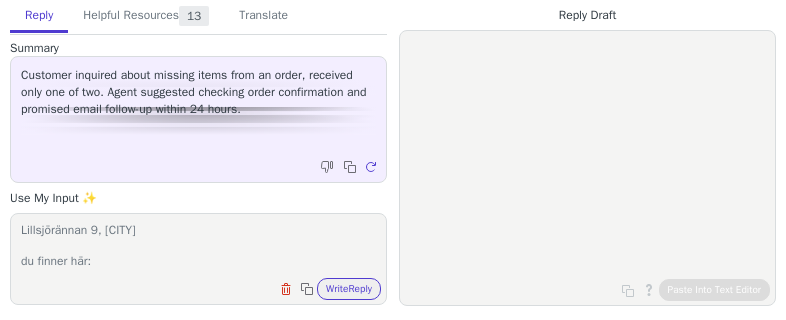 scroll, scrollTop: 139, scrollLeft: 0, axis: vertical 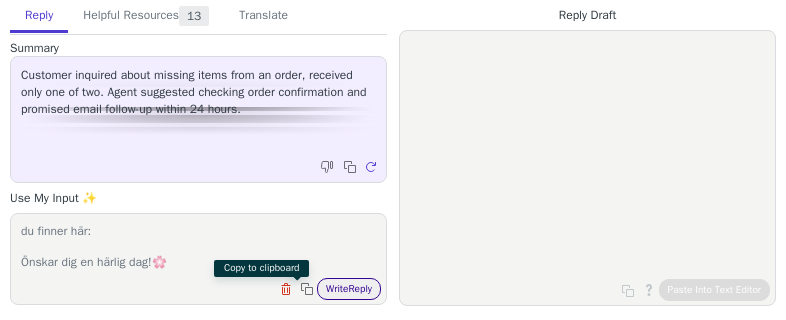 type on "Hej !
Tack för ditt meddelande.
din orde rhar skickats i två spearata flärndeser och den ndra finns coh hämta på ICA MAXI BÅLSTA
Lillsjörännan 9, [CITY]
du finner här:
Önskar dig en härlig dag!🌸️" 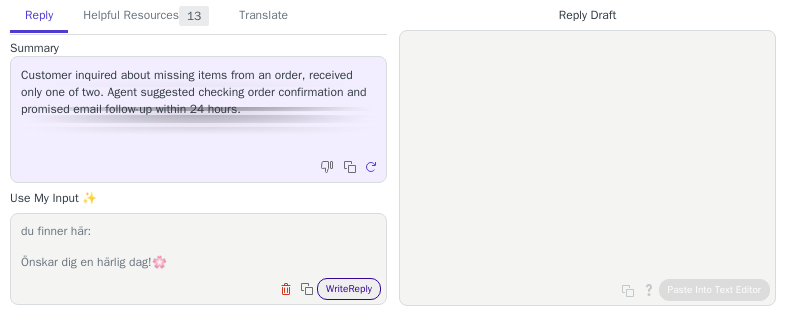 click on "Write  Reply" at bounding box center [349, 289] 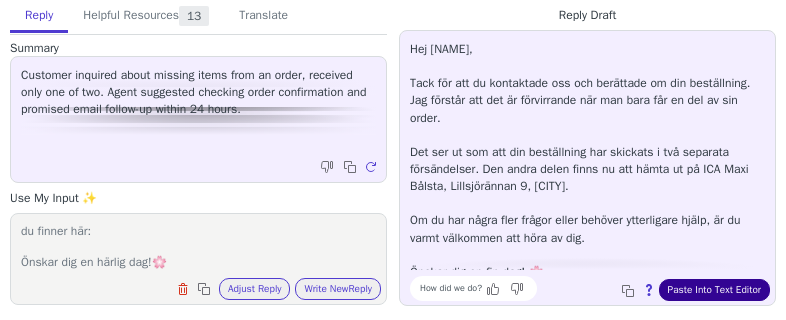 click on "Paste Into Text Editor" at bounding box center (714, 290) 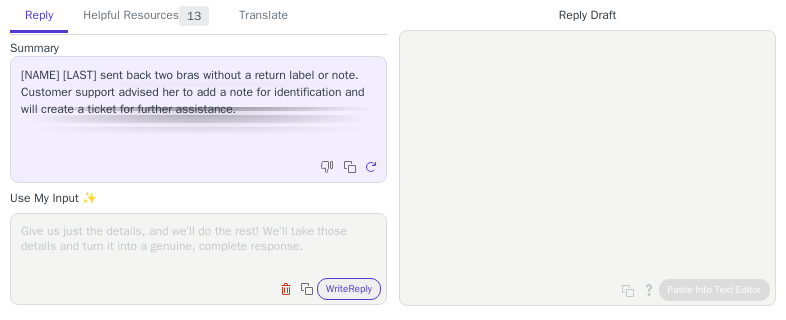 scroll, scrollTop: 0, scrollLeft: 0, axis: both 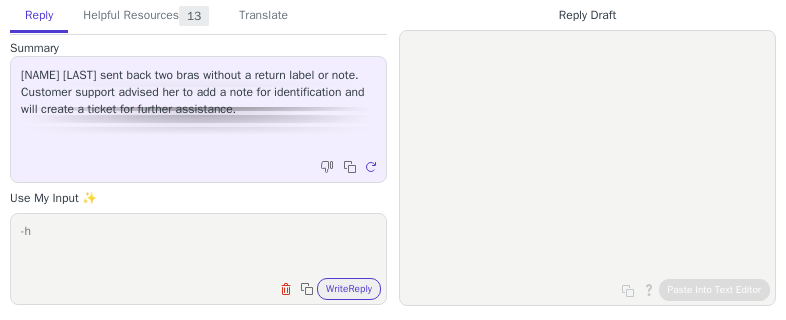 type on "-" 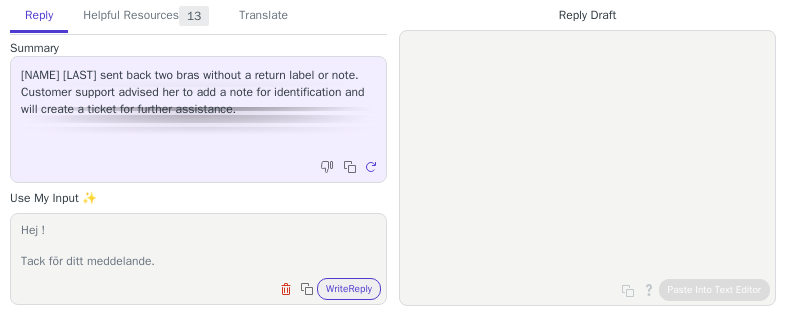 scroll, scrollTop: 31, scrollLeft: 0, axis: vertical 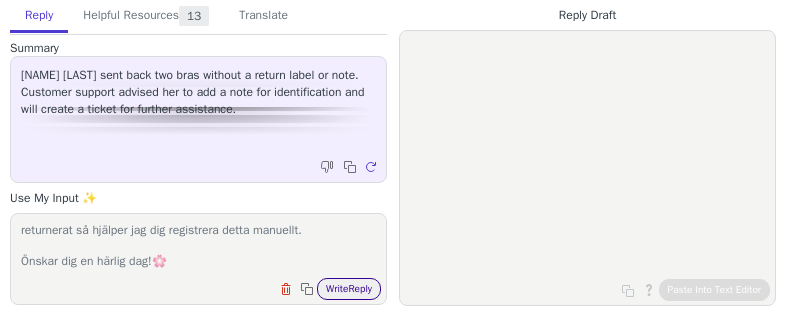type on "Hej !
Tack för ditt meddelande.
Vänligen återkom med vilka produkter från vilken order du returnerat så hjälper jag dig registrera detta manuellt.
Önskar dig en härlig dag!🌸️" 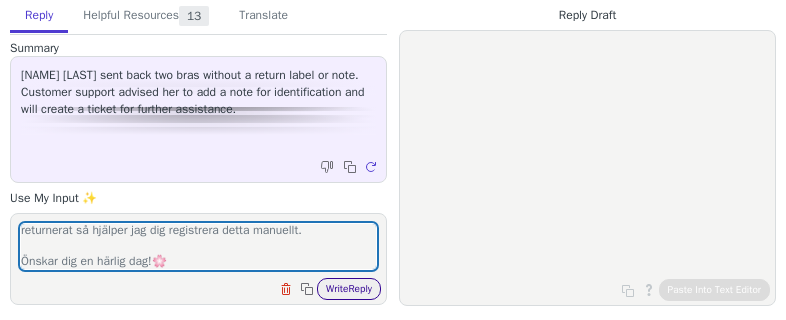 click on "Write  Reply" at bounding box center (349, 289) 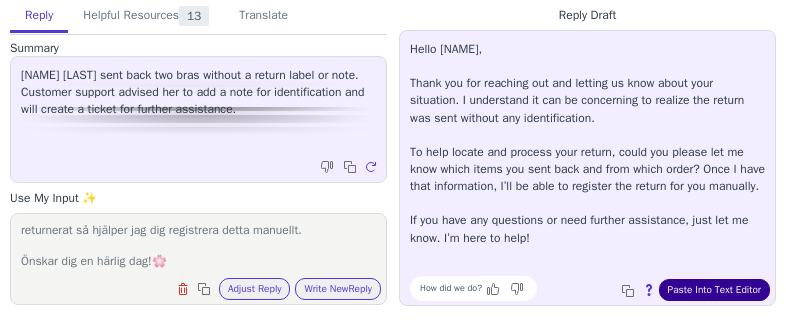 click on "Paste Into Text Editor" at bounding box center [714, 290] 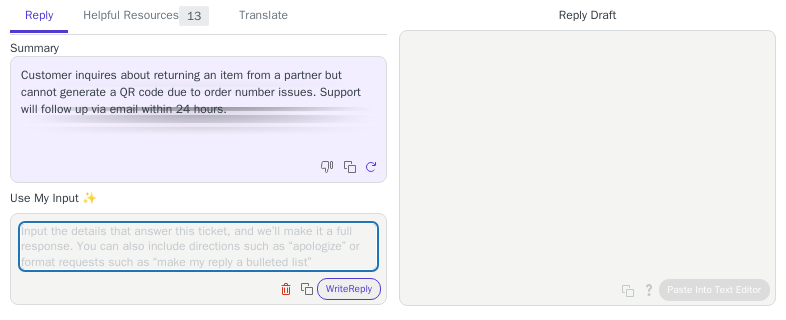 click at bounding box center (198, 246) 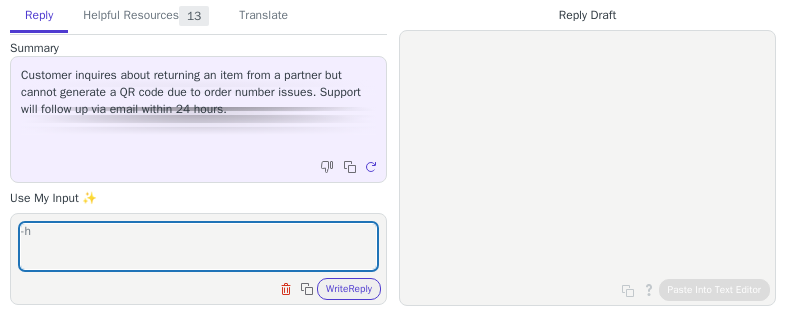 type on "-" 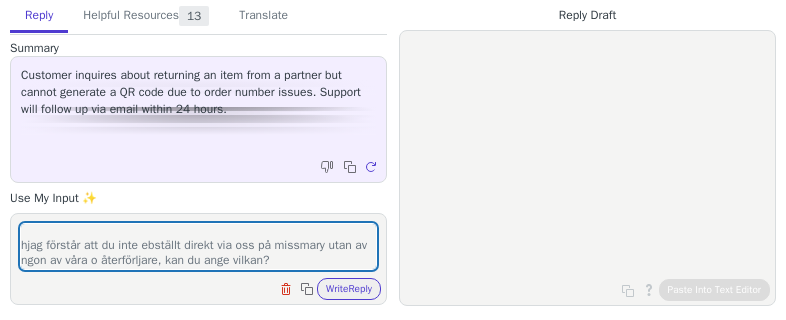 scroll, scrollTop: 78, scrollLeft: 0, axis: vertical 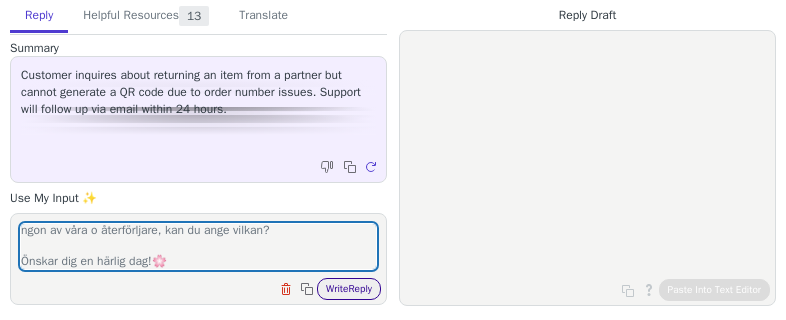 type on "Hej !
Tack för ditt meddelande.
hjag förstår att du inte ebställt direkt via oss på missmary utan av ngon av våra o återförljare, kan du ange vilkan?
Önskar dig en härlig dag!🌸️" 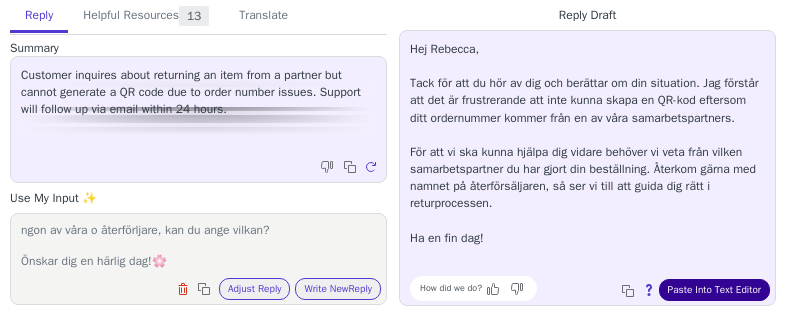 click on "Paste Into Text Editor" at bounding box center [714, 290] 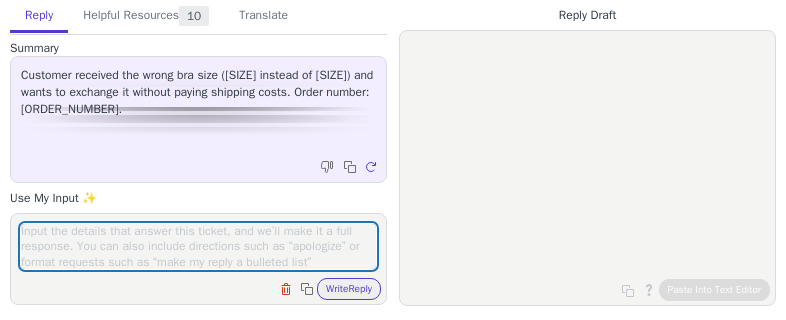 click at bounding box center (198, 246) 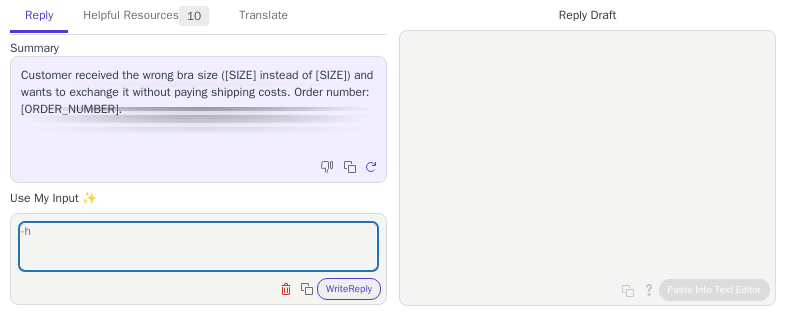 type on "-" 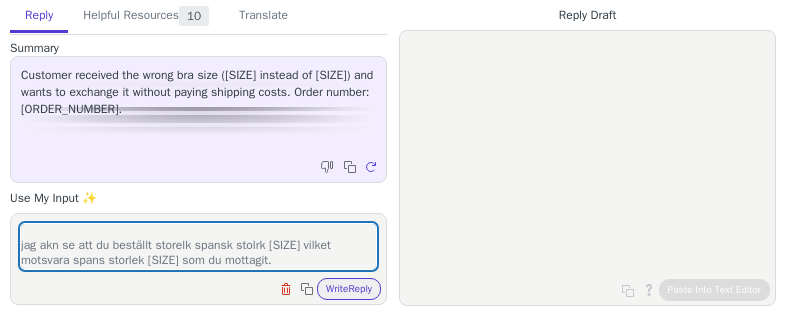 scroll, scrollTop: 78, scrollLeft: 0, axis: vertical 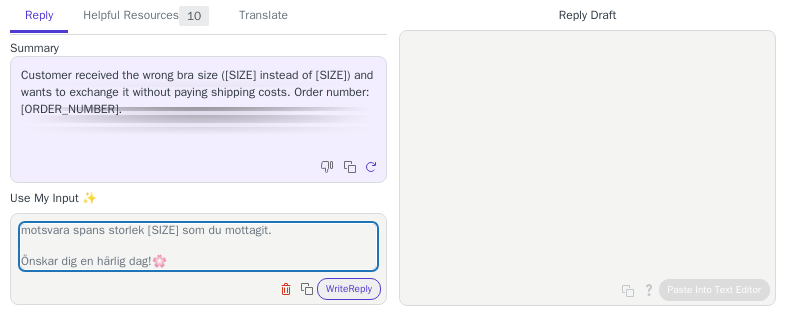 click on "Hej !
Tack för ditt meddelande.
jag akn se att du beställt storelk spansk stolrk [SIZE] vilket motsvara spans storlek [SIZE] som du mottagit.
Önskar dig en härlig dag!🌸️" at bounding box center (198, 246) 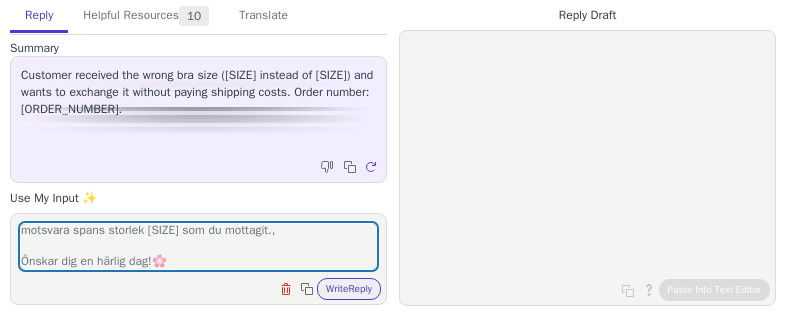 scroll, scrollTop: 76, scrollLeft: 0, axis: vertical 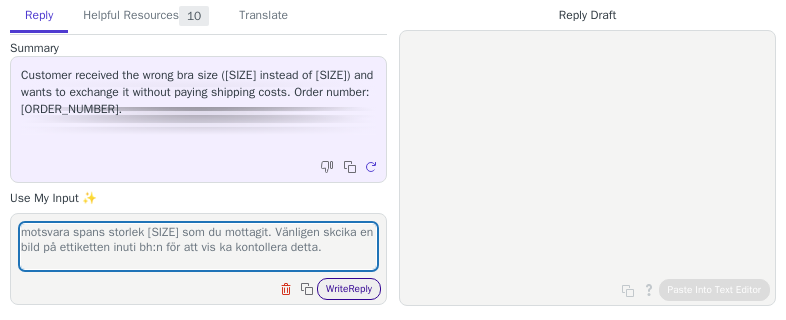 click on "Write  Reply" at bounding box center (349, 289) 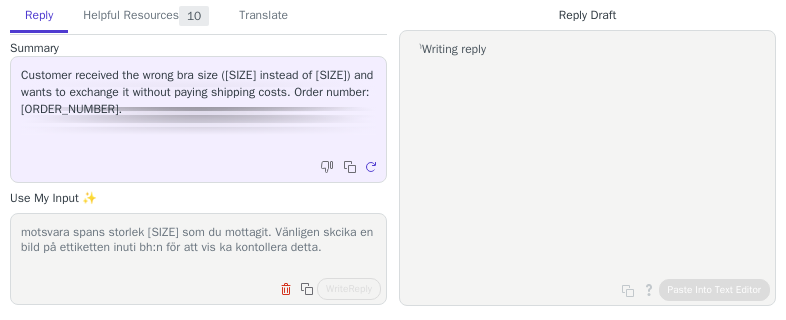 click on "Hej !
Tack för ditt meddelande.
jag akn se att du beställt storelk spansk stolrk [SIZE] vilket motsvara spans storlek [SIZE] som du mottagit. Vänligen skcika en bild på ettiketten inuti bh:n för att vis ka kontollera detta.
Önskar dig en härlig dag!
Önskar dig en härlig dag!🌸️ Clear field Copy to clipboard Write  Reply" at bounding box center (198, 259) 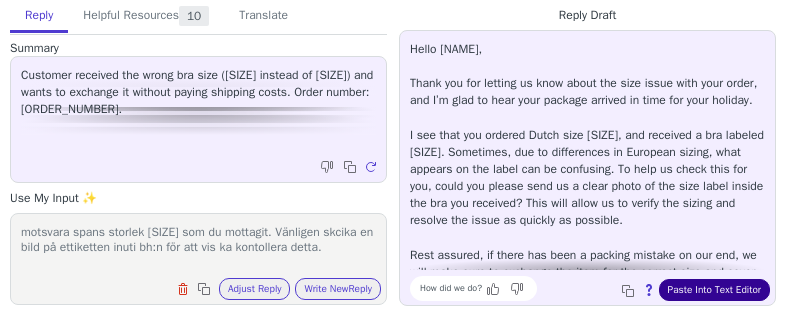click on "Paste Into Text Editor" at bounding box center (714, 290) 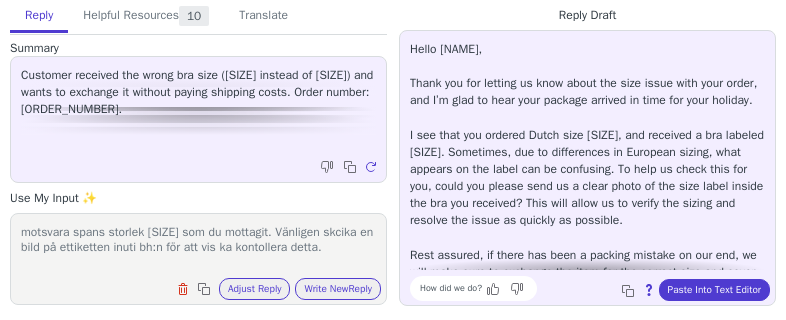 click on "Hej !
Tack för ditt meddelande.
jag akn se att du beställt storelk spansk stolrk [SIZE] vilket motsvara spans storlek [SIZE] som du mottagit. Vänligen skcika en bild på ettiketten inuti bh:n för att vis ka kontollera detta.
Önskar dig en härlig dag!🌸️" at bounding box center [198, 246] 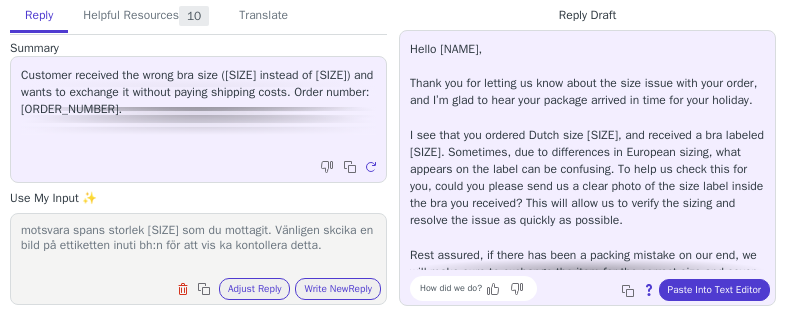scroll, scrollTop: 93, scrollLeft: 0, axis: vertical 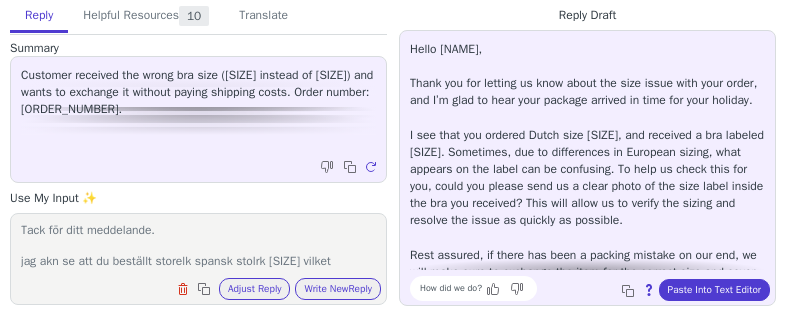 drag, startPoint x: 168, startPoint y: 251, endPoint x: 261, endPoint y: 263, distance: 93.770996 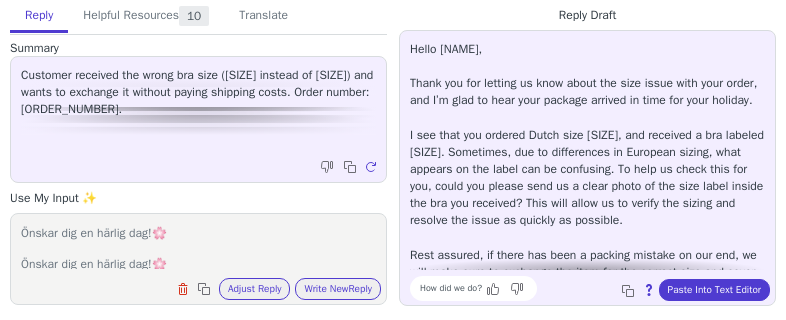 click on "Hej !
Tack för ditt meddelande.
jag akn se att du beställt storelk spansk stolrk 75E vilket motsvara spans storlek 90E som du mottagit. Vänligen skcika en bild på ettiketten inuti bh:n för att vis ka kontollera detta.
Önskar dig en härlig dag!🌸️
Önskar dig en härlig dag!🌸️" at bounding box center (198, 246) 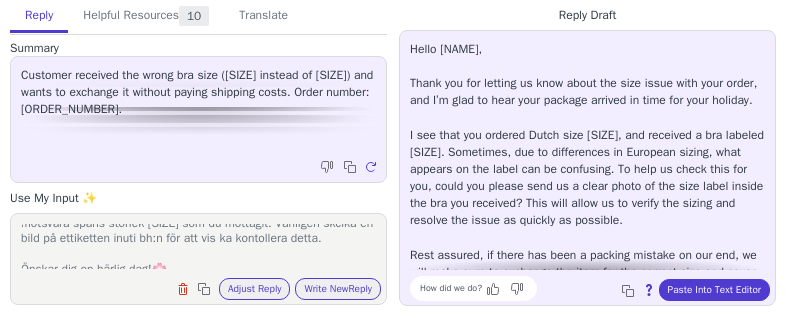 scroll, scrollTop: 49, scrollLeft: 0, axis: vertical 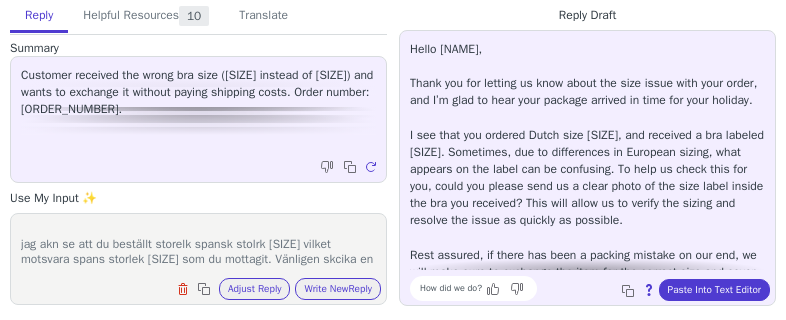 click on "Hej !
Tack för ditt meddelande.
jag akn se att du beställt storelk spansk stolrk 75E vilket motsvara spans storlek 90E som du mottagit. Vänligen skcika en bild på ettiketten inuti bh:n för att vis ka kontollera detta.
Önskar dig en härlig dag!🌸️
Önskar dig en härlig dag!🌸️" at bounding box center (198, 246) 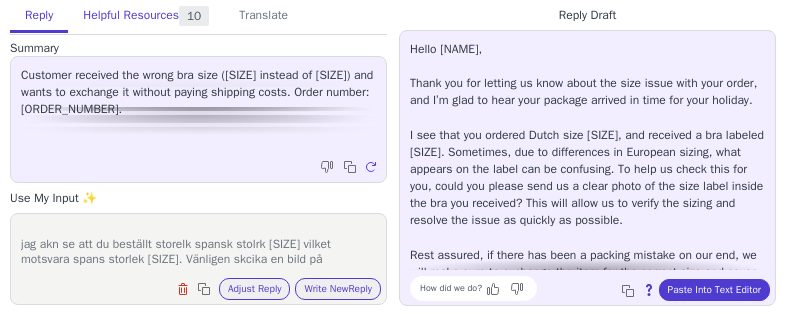 type on "Hej !
Tack för ditt meddelande.
jag akn se att du beställt storelk spansk stolrk 75E vilket motsvara spans storlek 90E. Vänligen skcika en bild på ettiketten inuti bh:n för att vis ka kontollera detta.
Önskar dig en härlig dag!🌸️
Önskar dig en härlig dag!🌸️" 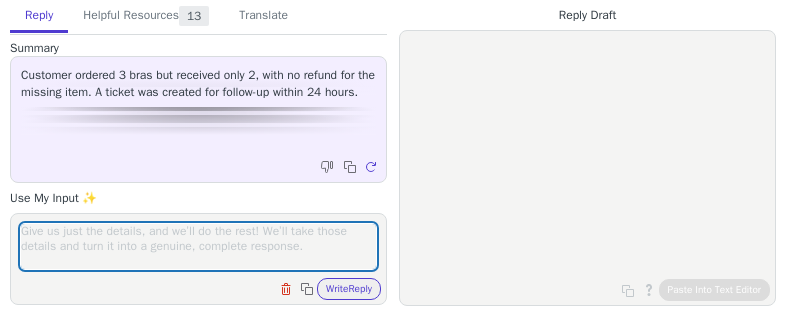 scroll, scrollTop: 0, scrollLeft: 0, axis: both 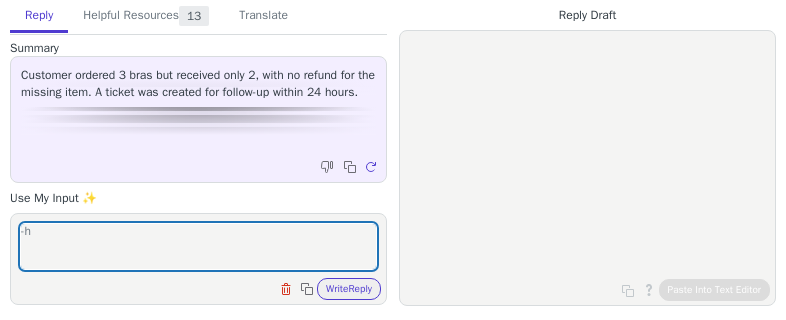 type on "-" 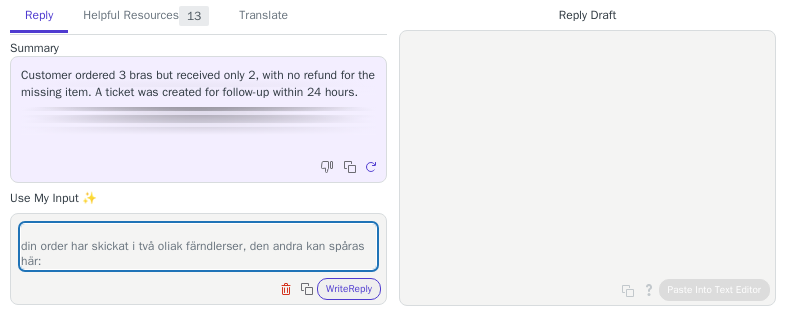 scroll, scrollTop: 78, scrollLeft: 0, axis: vertical 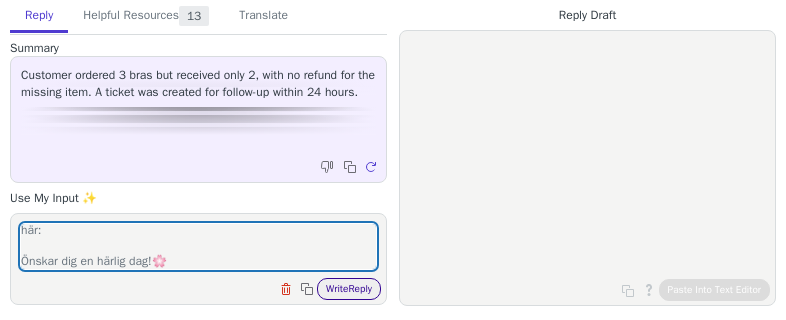 type on "Hej !
Tack för ditt meddelande.
din order har skickat i två oliak färndlerser, den andra kan spåras här:
Önskar dig en härlig dag!🌸️" 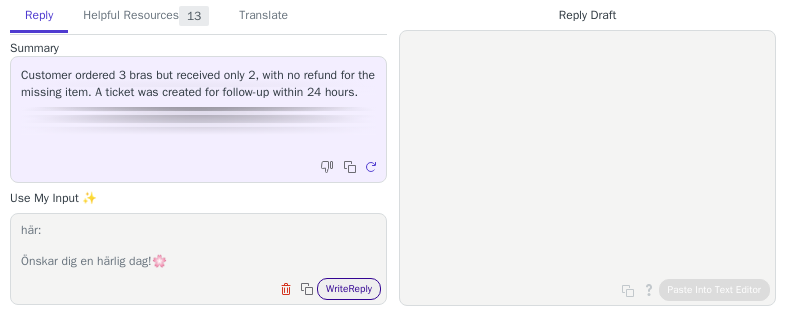 click on "Write  Reply" at bounding box center [349, 289] 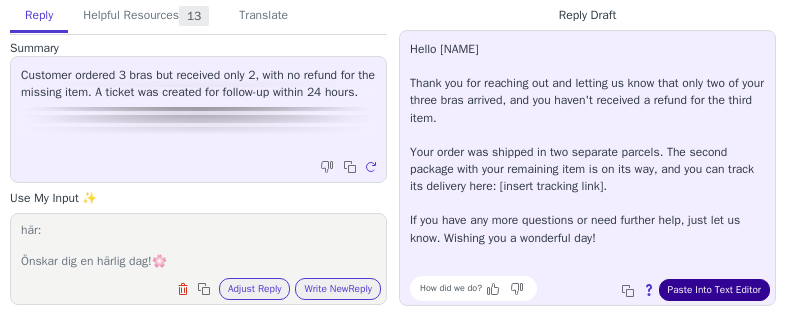 click on "Paste Into Text Editor" at bounding box center [714, 290] 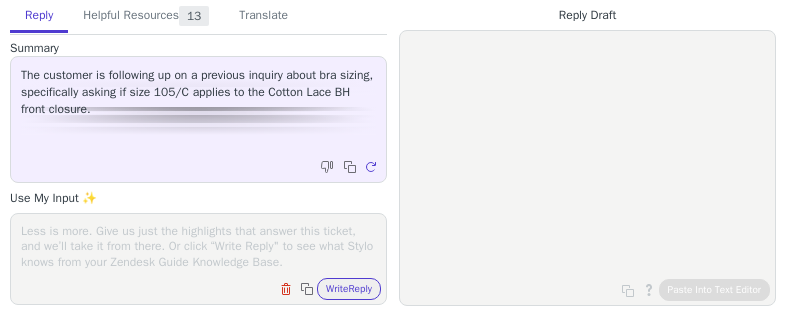 scroll, scrollTop: 0, scrollLeft: 0, axis: both 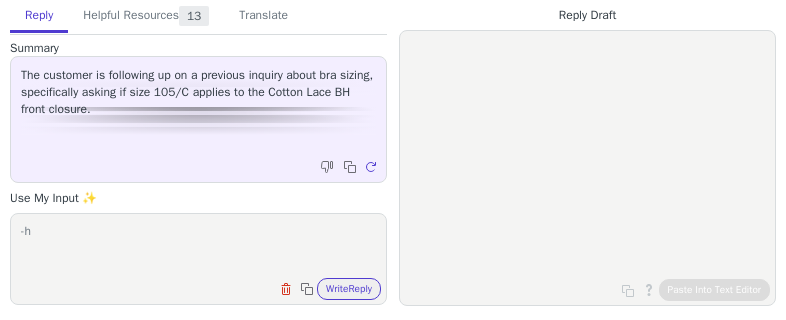 type on "-" 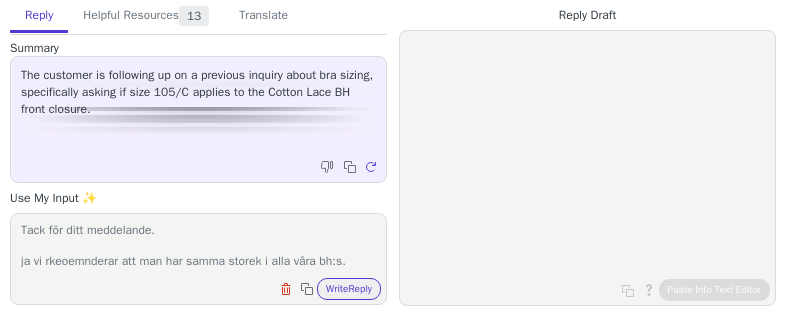 scroll, scrollTop: 62, scrollLeft: 0, axis: vertical 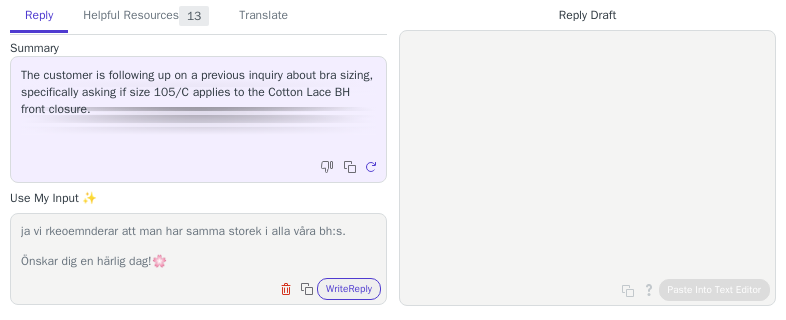 type on "Hej !
Tack för ditt meddelande.
ja vi rkeoemnderar att man har samma storek i alla våra bh:s.
Önskar dig en härlig dag!🌸️" 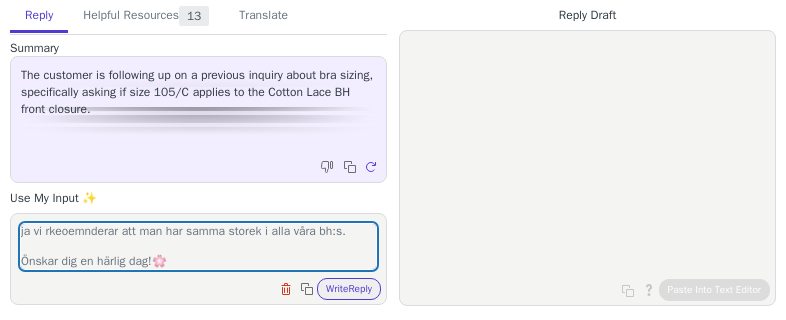 click on "The customer is following up on a previous inquiry about bra sizing, specifically asking if size 105/C applies to the Cotton Lace BH front closure. Copy to clipboard Regenerate" at bounding box center (198, 119) 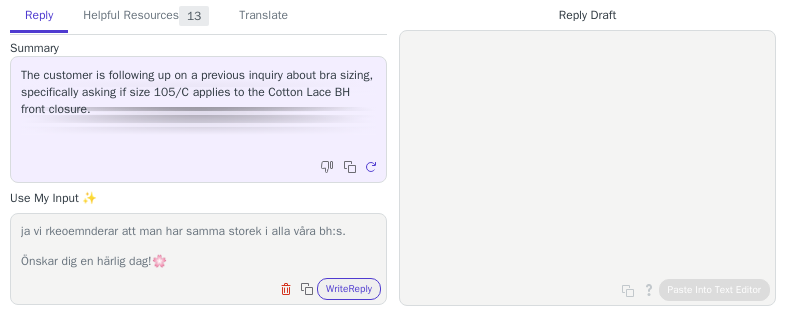 drag, startPoint x: 348, startPoint y: 291, endPoint x: 379, endPoint y: 294, distance: 31.144823 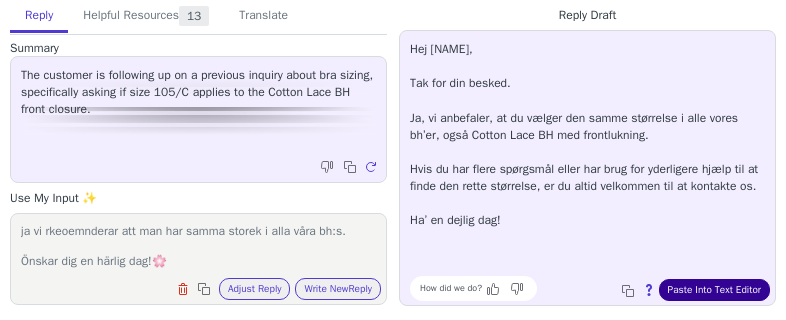 click on "Paste Into Text Editor" at bounding box center (714, 290) 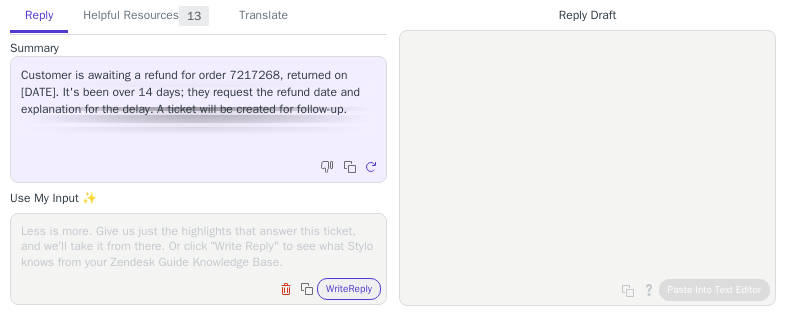scroll, scrollTop: 0, scrollLeft: 0, axis: both 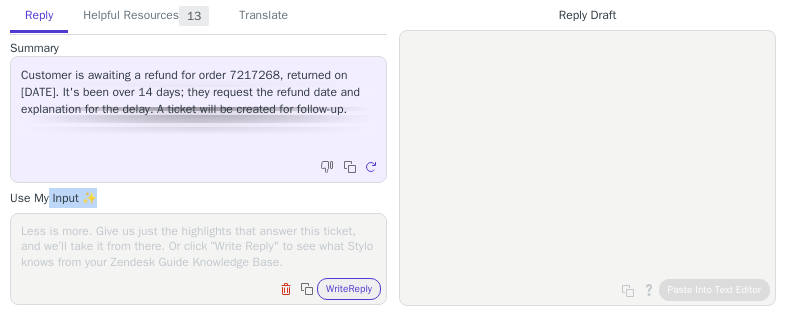 click on "Summary Customer is awaiting a refund for order 7217268, returned on [DATE]. It's been over 14 days; they request the refund date and explanation for the delay. A ticket will be created for follow-up. Copy to clipboard Regenerate Use My Input ✨ Clear field Copy to clipboard Write  Reply" at bounding box center [198, 172] 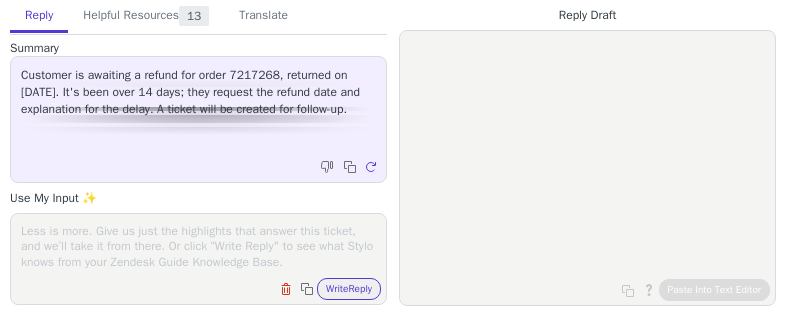 click at bounding box center [198, 246] 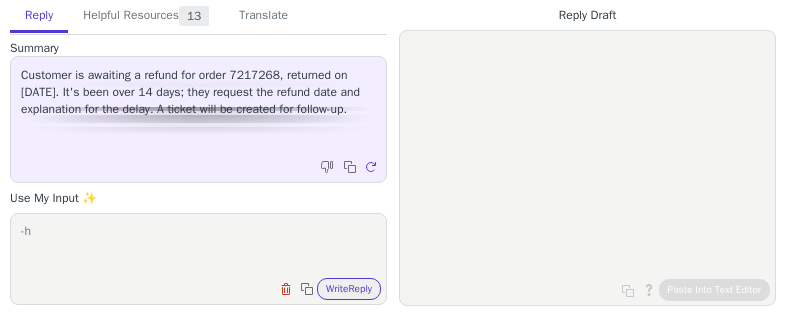 type on "-" 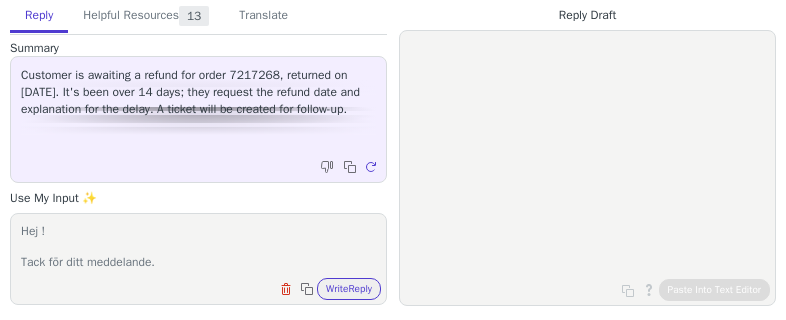 scroll, scrollTop: 31, scrollLeft: 0, axis: vertical 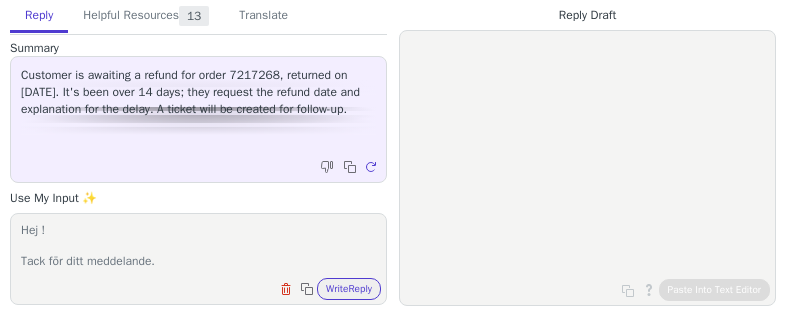 paste on "Vänligen återkom med vilka produkter från vilken order du returnerat så hjälper jag dig registrera detta manuellt." 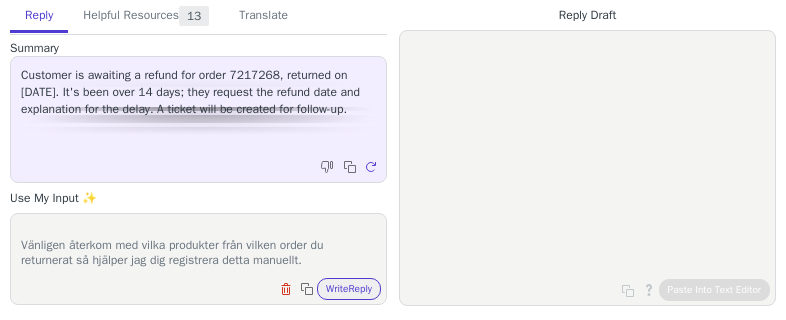 scroll, scrollTop: 78, scrollLeft: 0, axis: vertical 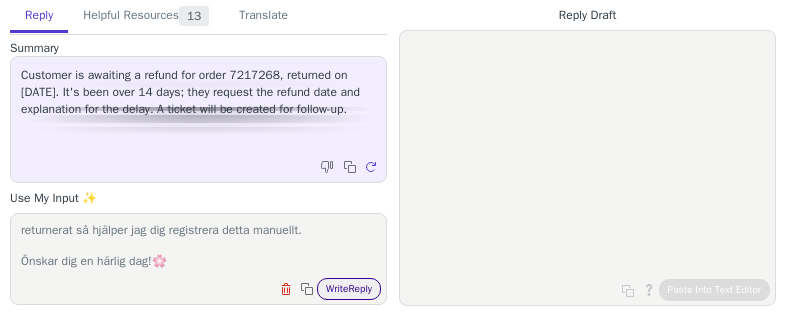 type on "Hej !
Tack för ditt meddelande.
Vänligen återkom med vilka produkter från vilken order du returnerat så hjälper jag dig registrera detta manuellt.
Önskar dig en härlig dag!🌸️" 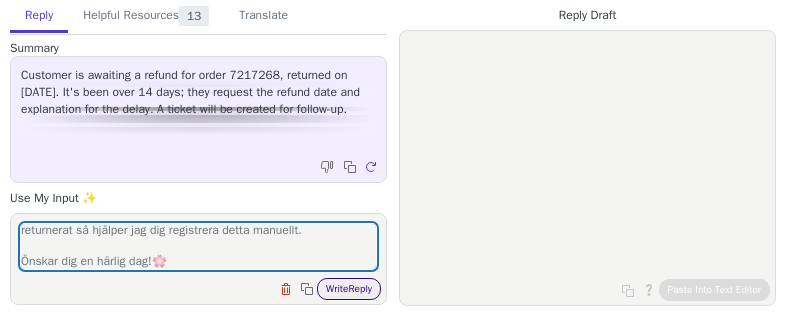 click on "Write  Reply" at bounding box center (349, 289) 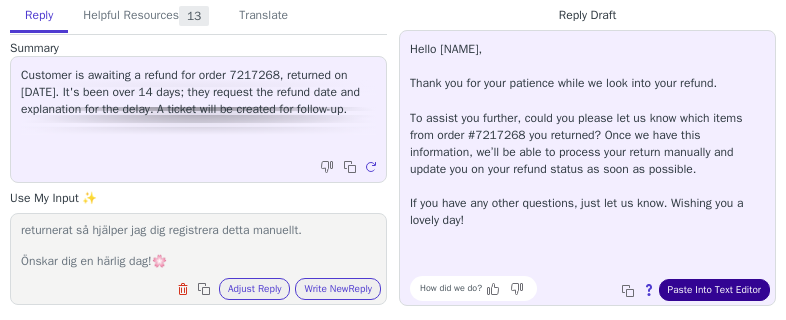 click on "Paste Into Text Editor" at bounding box center (714, 290) 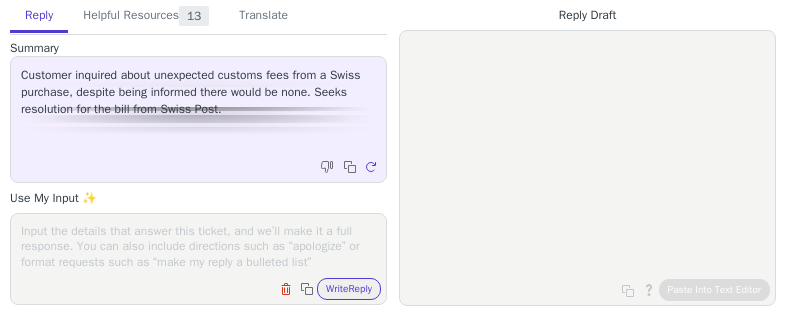 scroll, scrollTop: 0, scrollLeft: 0, axis: both 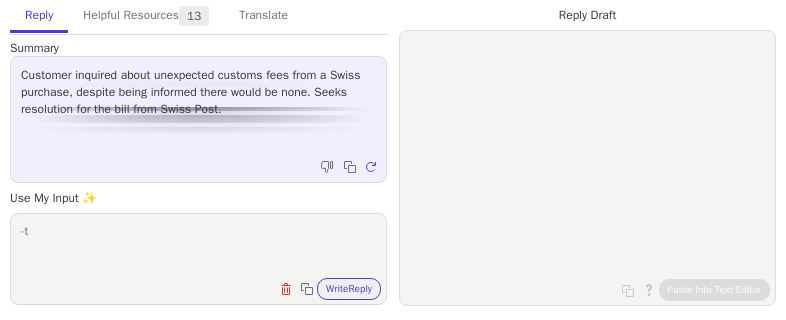 type on "-" 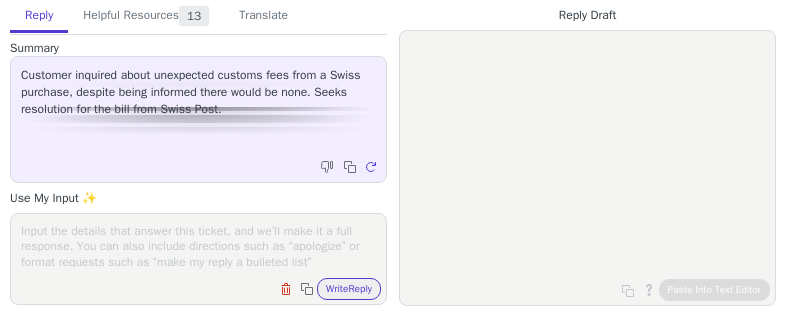 paste on "Dear Customer,
Thank you for contacting us.
I have checked your order and the tracking and I can see as you write that it is being held as customs. This is of course not okay and it should not happen. I am sorry for the inconvenience and I will help you and make sure we come to an agreement that you are happy with.
There are a few options for you to choose from now. Let me know which suits you best and how you want to proceed.
1. You can ignore the customs fee and refuse the package. The package will then automatically be returned to us. I can send you a replacement order (a new package) or refund the order.
2. You can choose to pay the customs fee and receive the package. If you send me a picture of the customs fee, I will refund the customs fee in the same way you chose to pay for the order. If you have not paid via PayPal, we need your IBAN number, your full name and your home address.
The tracking number is XXX and you can track the package on the Royal Mail website here:
Let me know how you wan..." 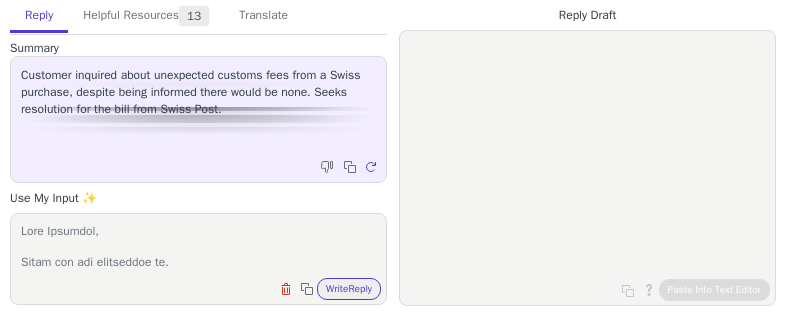 scroll, scrollTop: 386, scrollLeft: 0, axis: vertical 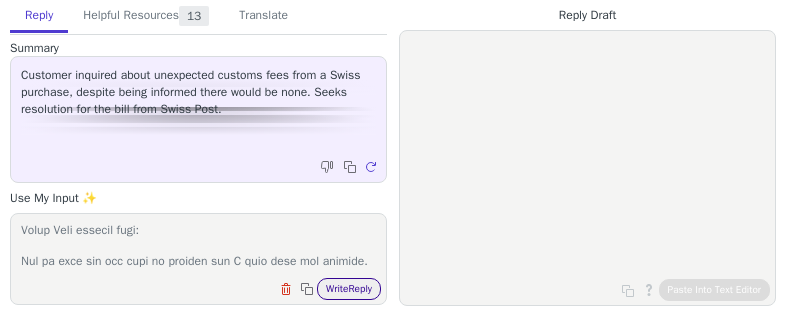 type on "Dear Customer,
Thank you for contacting us.
I have checked your order and the tracking and I can see as you write that it is being held as customs. This is of course not okay and it should not happen. I am sorry for the inconvenience and I will help you and make sure we come to an agreement that you are happy with.
There are a few options for you to choose from now. Let me know which suits you best and how you want to proceed.
1. You can ignore the customs fee and refuse the package. The package will then automatically be returned to us. I can send you a replacement order (a new package) or refund the order.
2. You can choose to pay the customs fee and receive the package. If you send me a picture of the customs fee, I will refund the customs fee in the same way you chose to pay for the order. If you have not paid via PayPal, we need your IBAN number, your full name and your home address.
The tracking number is XXX and you can track the package on the Royal Mail website here:
Let me know how you wan..." 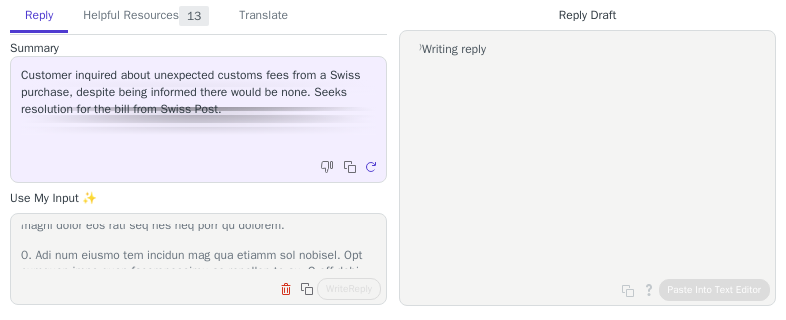 scroll, scrollTop: 181, scrollLeft: 0, axis: vertical 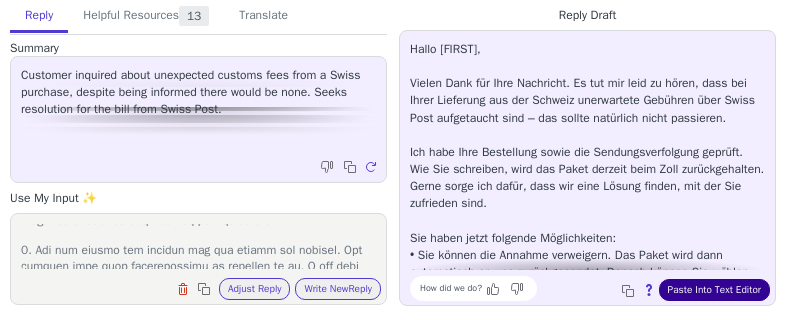 click on "Paste Into Text Editor" at bounding box center [714, 290] 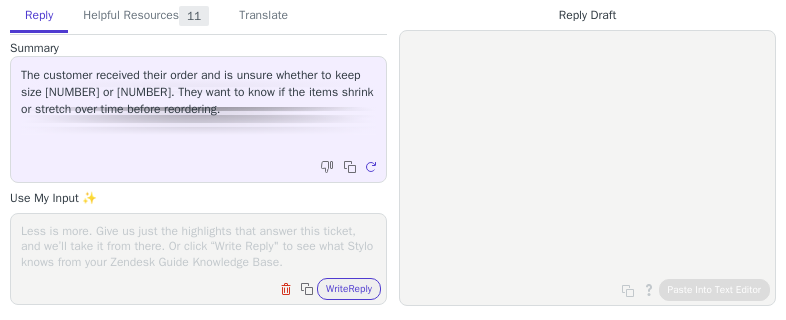 click at bounding box center (198, 246) 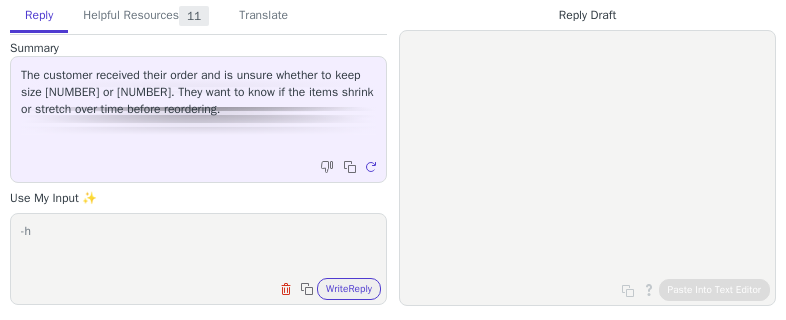 type on "-" 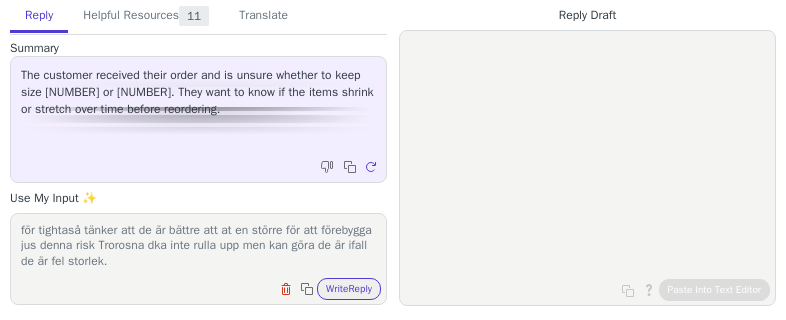 scroll, scrollTop: 139, scrollLeft: 0, axis: vertical 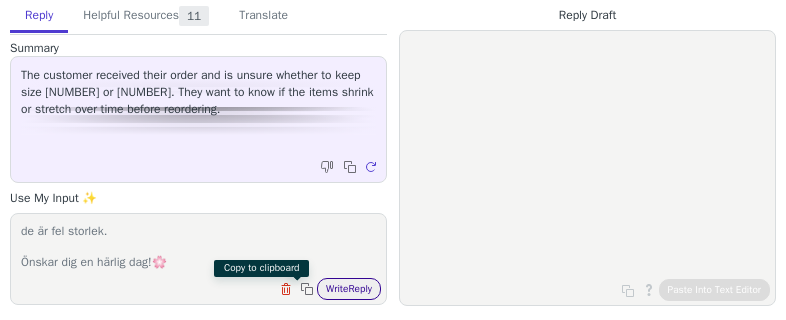 type on "Hej !
Tack för ditt meddelande.
avad kul att hröa att du är nöjd. om både 40 och 42 passar dig bra råder jag dig nog ändå att ta 42 i frmtiden då kunder kan åtekromma och tycka att trosorna rullar upp ifall de är för tightaså tänker att de är bättre att at en större för att förebygga jus denna risk Trorosna dka inte rulla upp men kan göra de är ifall de är fel storlek.
Önskar dig en härlig dag!🌸️" 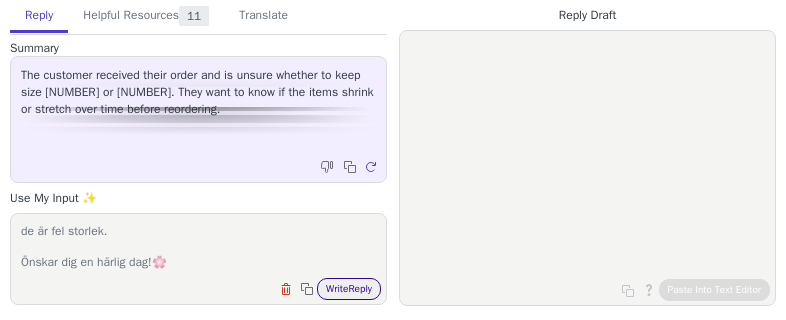 click on "Write  Reply" at bounding box center (349, 289) 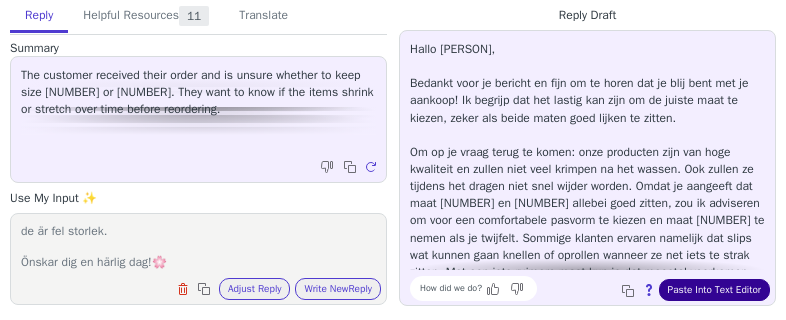 click on "Paste Into Text Editor" at bounding box center (714, 290) 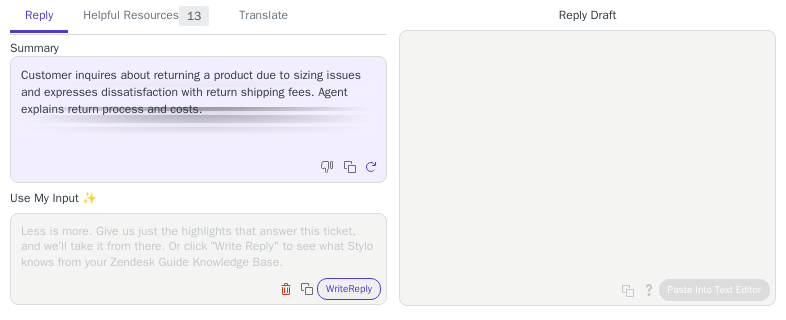 scroll, scrollTop: 0, scrollLeft: 0, axis: both 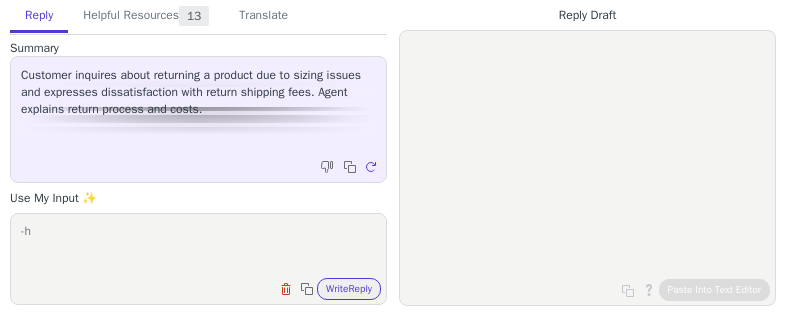 type on "-" 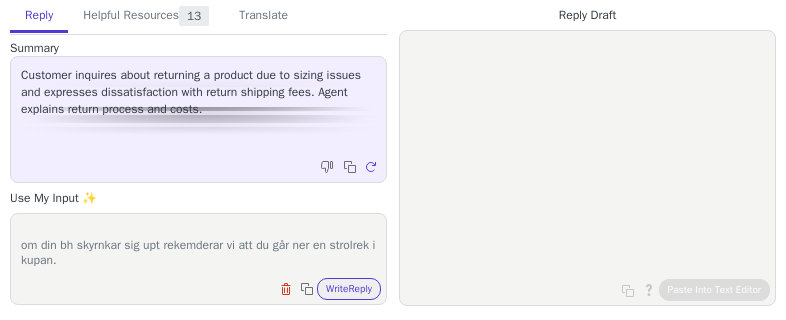 scroll, scrollTop: 78, scrollLeft: 0, axis: vertical 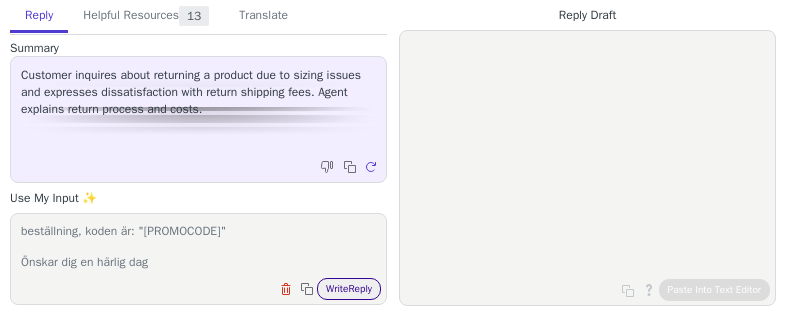 type on "Hej !
Tack för ditt meddelande.
om din bh skyrnkar sig upt rekemderar vi att du går ner en strolrek i kupan.
Vad tråkigt att du inte är helt nöjd med din beställning.
Vi gör tyvärr inga konkreta byten utan de du får göra är att returnera önskade varor för full återbetalning. Du får sedan lägga en ny order på önskad vara som en ny beställning. Vi skulle vilja erbjuda dig en fri frakt kod som gör att du inte debiteras frakt på din nästa beställning, koden är: "[PROMOCODE]"
Önskar dig en härlig dag" 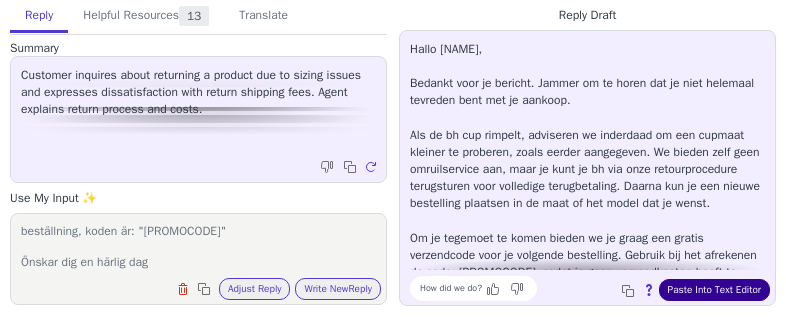 click on "Paste Into Text Editor" at bounding box center [714, 290] 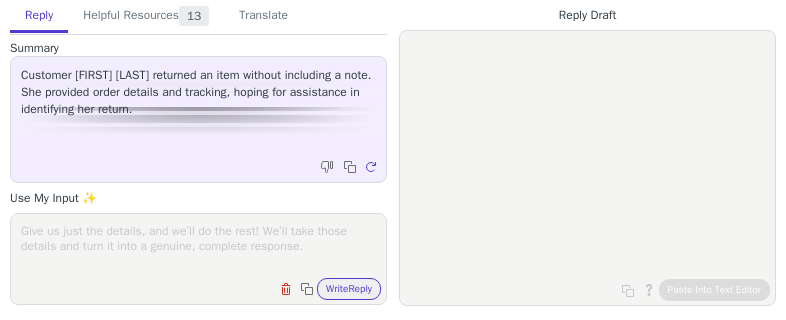 scroll, scrollTop: 0, scrollLeft: 0, axis: both 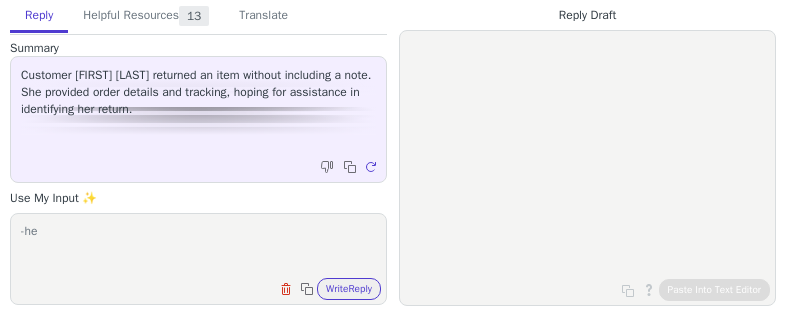 click on "-he" at bounding box center [198, 246] 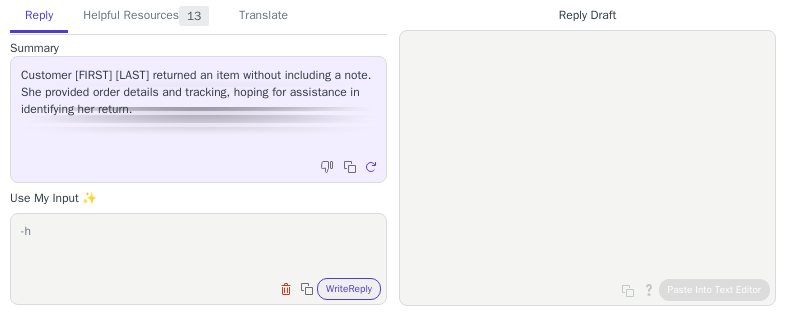 type on "-" 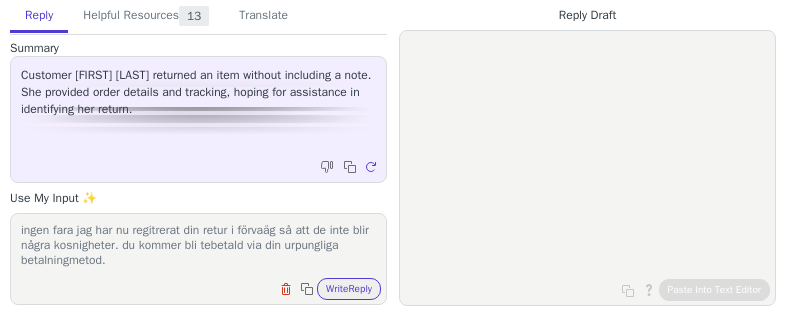 scroll, scrollTop: 93, scrollLeft: 0, axis: vertical 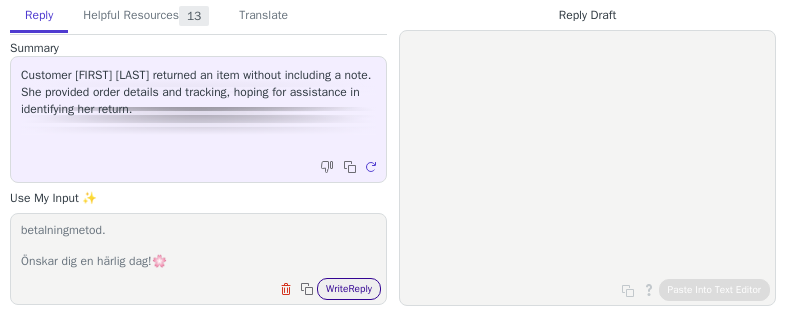 type on "Hej !
Tack för ditt meddelande.
ingen fara jag har nu regitrerat din retur i förvaäg så att de inte blir några kosnigheter. du kommer bli tebetald via din urpungliga betalningmetod.
Önskar dig en härlig dag!🌸️" 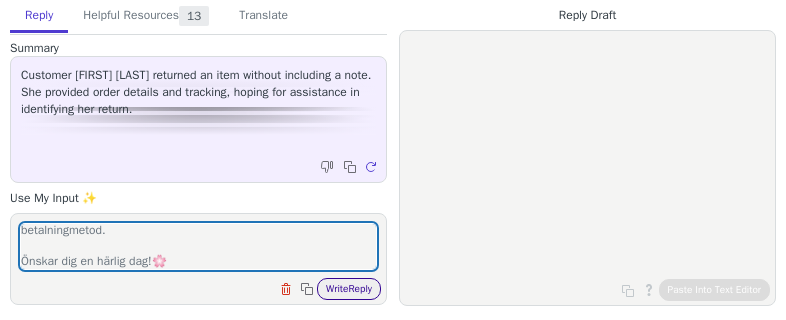click on "Write  Reply" at bounding box center (349, 289) 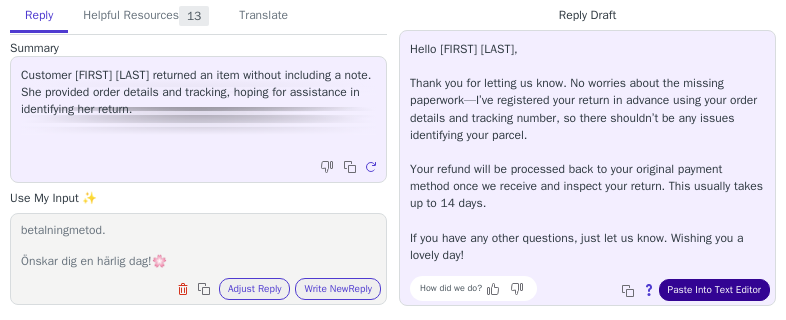 click on "Paste Into Text Editor" at bounding box center [714, 290] 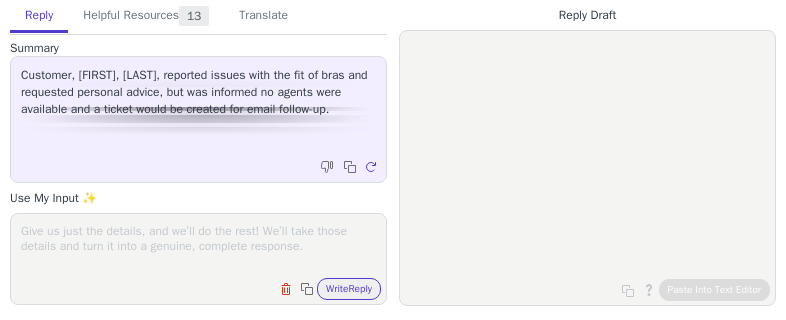 scroll, scrollTop: 0, scrollLeft: 0, axis: both 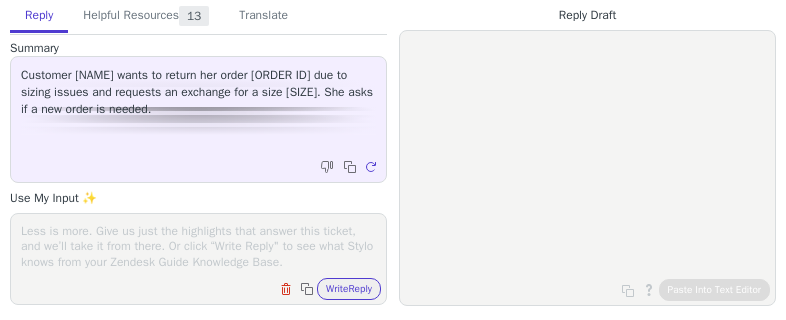 click on "Clear field Copy to clipboard Write  Reply" at bounding box center (208, 287) 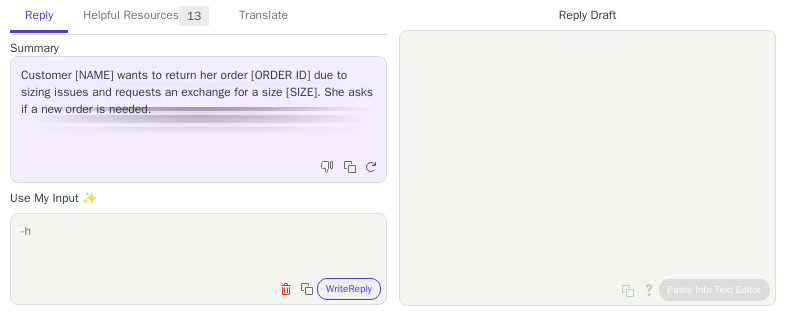 type on "-" 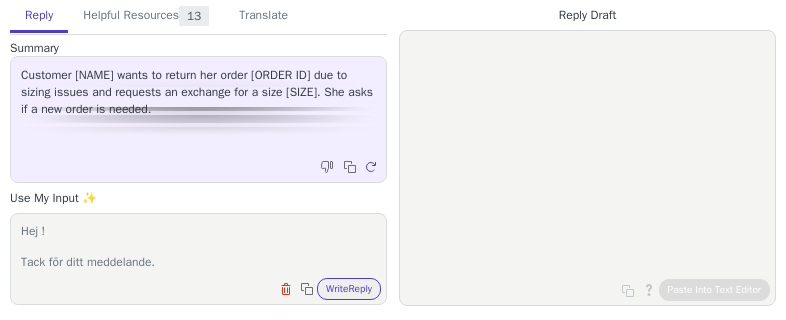 scroll, scrollTop: 31, scrollLeft: 0, axis: vertical 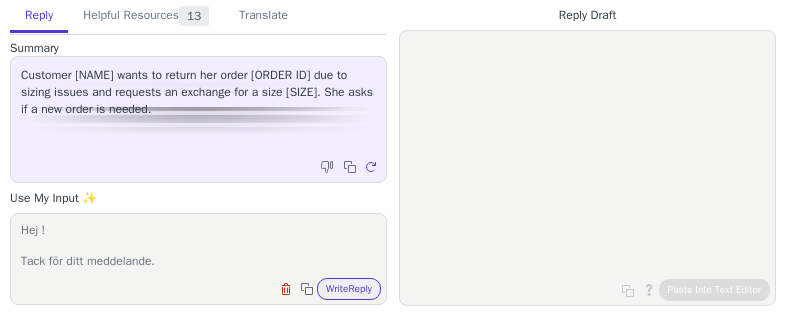 paste on "Vad tråkigt att du inte är helt nöjd med din beställning.
Vi gör tyvärr inga konkreta byten utan de du får göra är att returnera önskade varor för full återbetalning. Du får sedan lägga en ny order på önskad vara som en ny beställning. Vi skulle vilja erbjuda dig en fri frakt kod som gör att du inte debiteras frakt på din nästa beställning, koden är: "MMF83"" 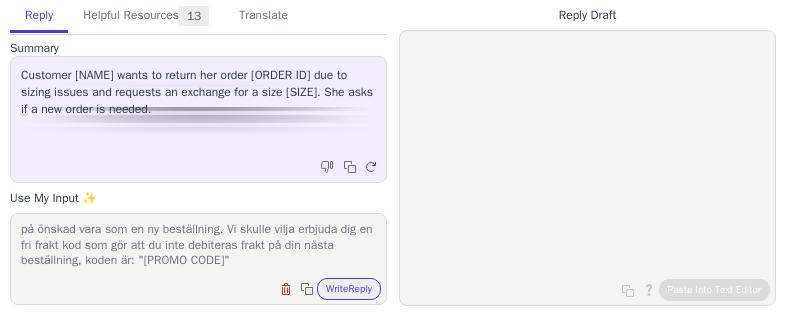 scroll, scrollTop: 154, scrollLeft: 0, axis: vertical 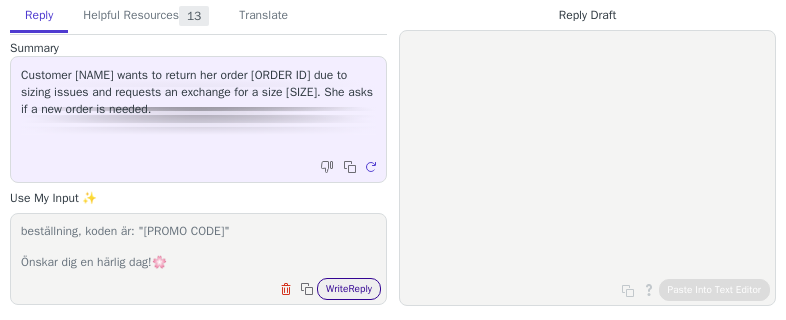 type on "Hej !
Tack för ditt meddelande.
Vad tråkigt att du inte är helt nöjd med din beställning.
Vi gör tyvärr inga konkreta byten utan de du får göra är att returnera önskade varor för full återbetalning. Du får sedan lägga en ny order på önskad vara som en ny beställning. Vi skulle vilja erbjuda dig en fri frakt kod som gör att du inte debiteras frakt på din nästa beställning, koden är: "MMF83"
Önskar dig en härlig dag!🌸️" 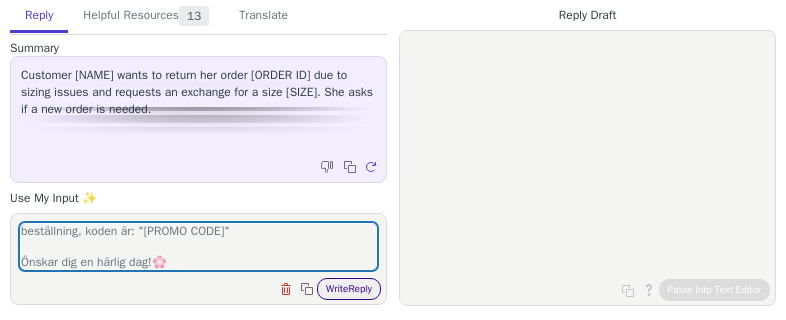 click on "Write  Reply" at bounding box center (349, 289) 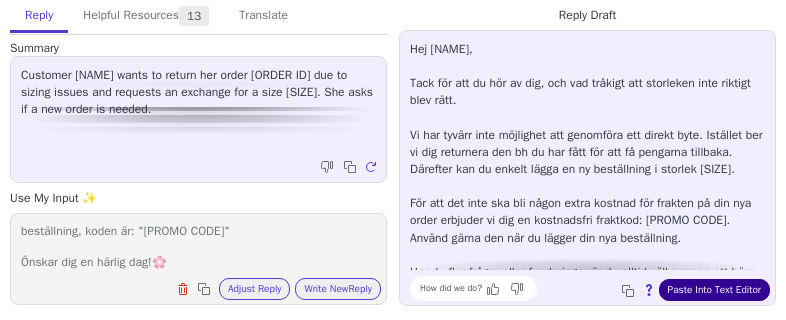 click on "Paste Into Text Editor" at bounding box center (714, 290) 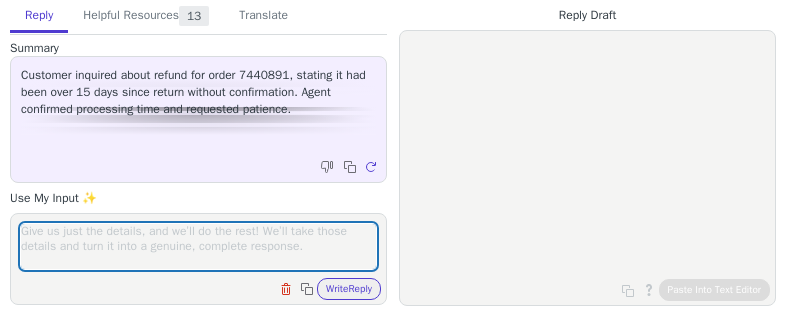scroll, scrollTop: 0, scrollLeft: 0, axis: both 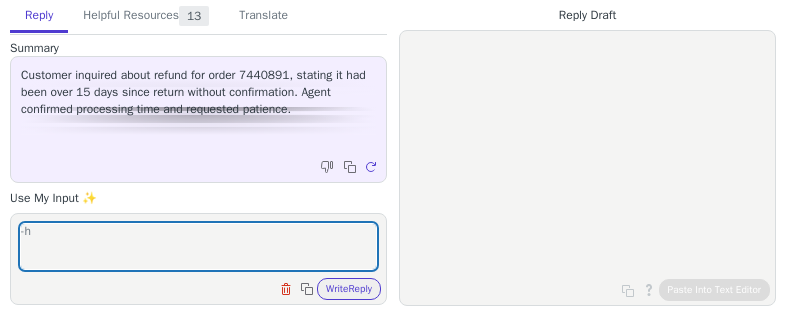 type on "-" 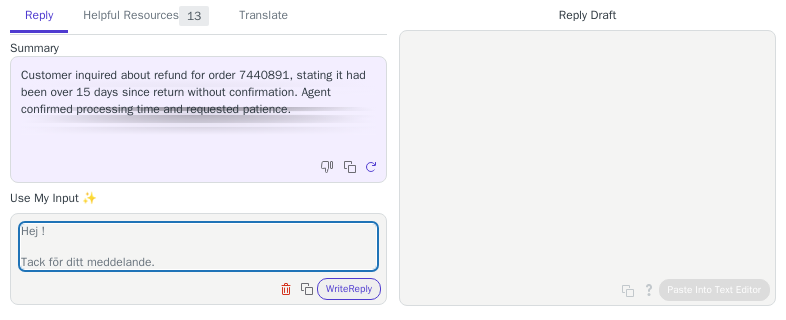 scroll, scrollTop: 0, scrollLeft: 0, axis: both 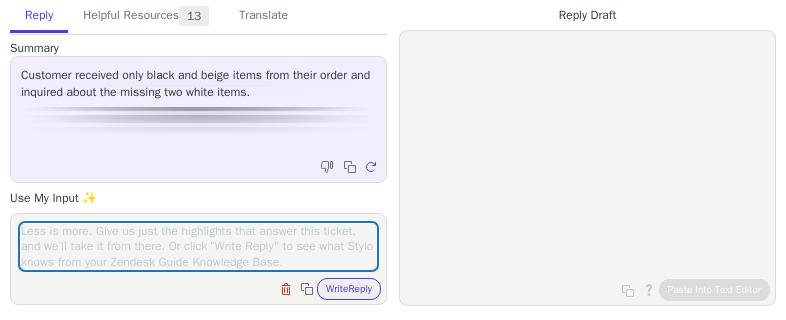 click at bounding box center (198, 246) 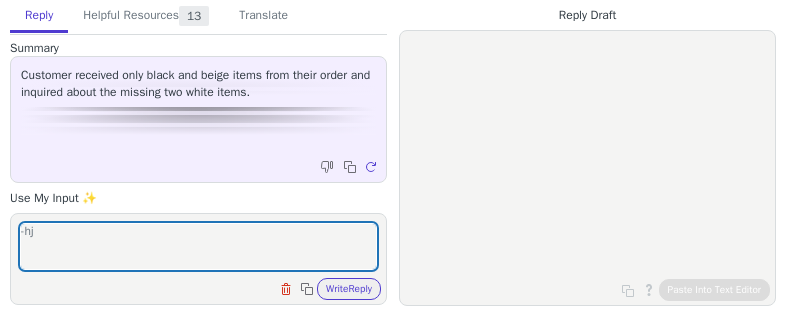 scroll, scrollTop: 0, scrollLeft: 0, axis: both 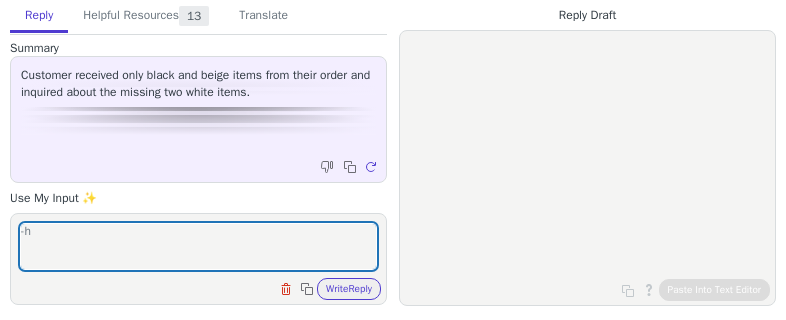 type on "-" 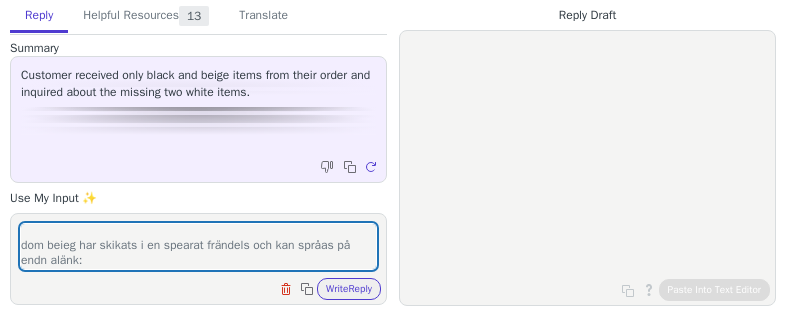 scroll, scrollTop: 78, scrollLeft: 0, axis: vertical 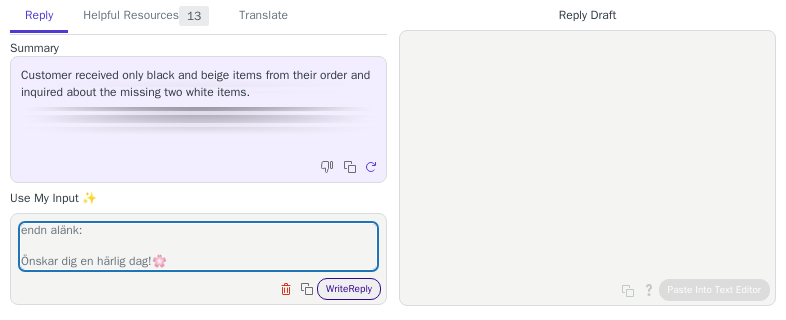 type on "Hej !
Tack för ditt meddelande.
dom beieg har skikats i en spearat frändels och kan språas på endn alänk:
Önskar dig en härlig dag!🌸️" 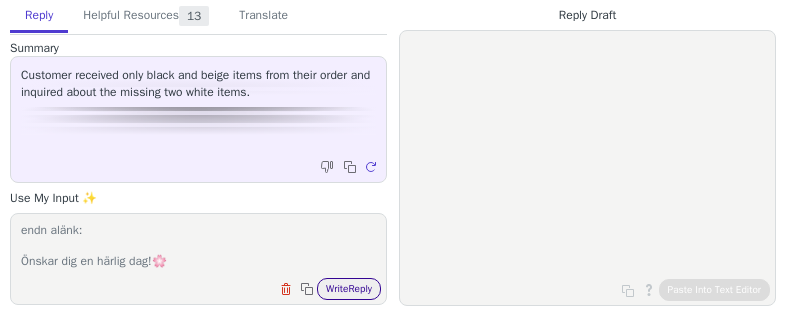 click on "Write  Reply" at bounding box center [349, 289] 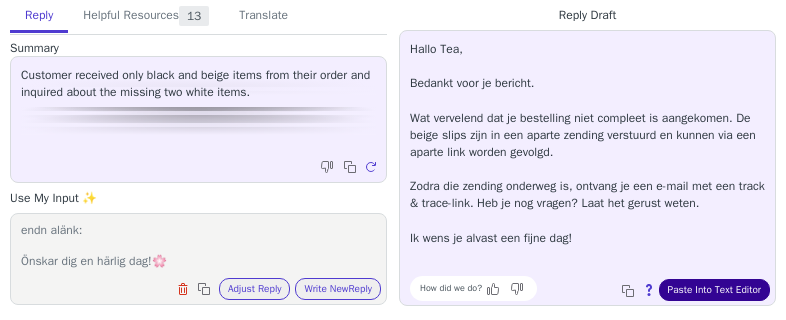 click on "Paste Into Text Editor" at bounding box center [714, 290] 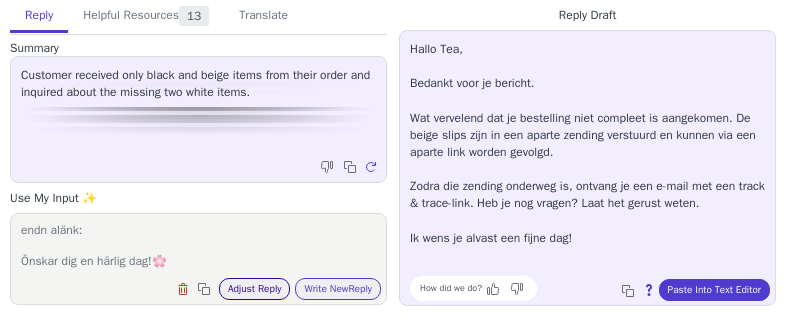 click on "Adjust Reply" at bounding box center (255, 289) 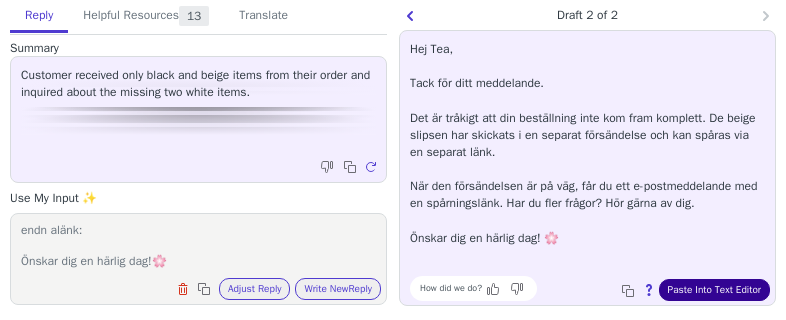 click on "Paste Into Text Editor" at bounding box center (714, 290) 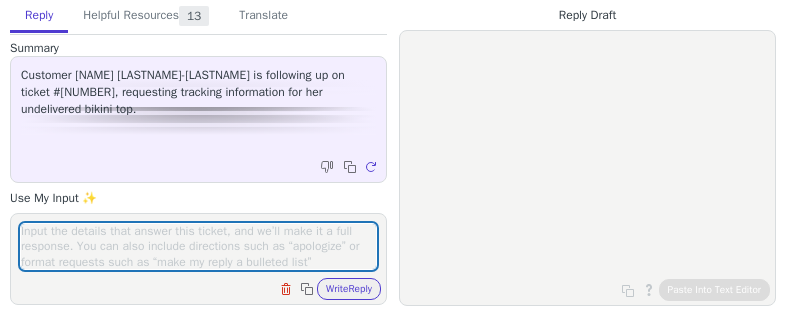 scroll, scrollTop: 0, scrollLeft: 0, axis: both 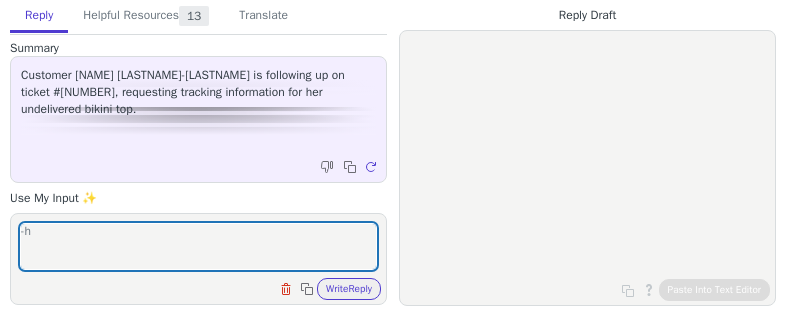 type on "-" 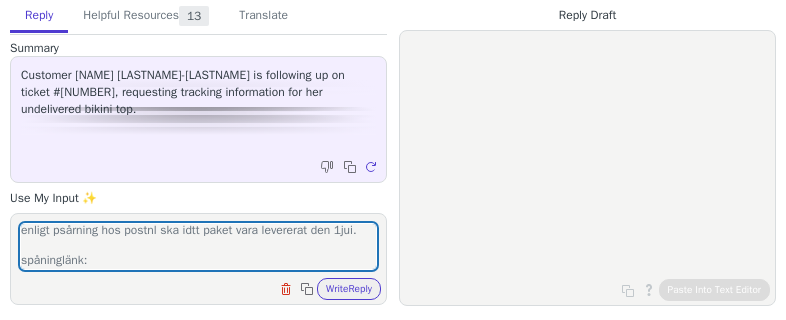 scroll, scrollTop: 93, scrollLeft: 0, axis: vertical 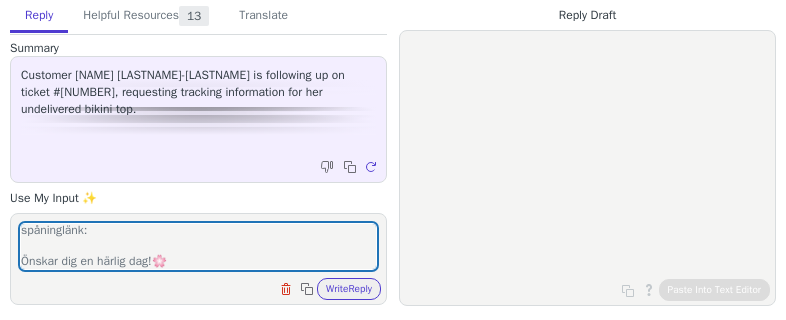 type on "Hej !
Tack för ditt meddelande.
enligt psårning hos postnl ska idtt paket vara levererat den 1jui.
spåninglänk:
Önskar dig en härlig dag!🌸️" 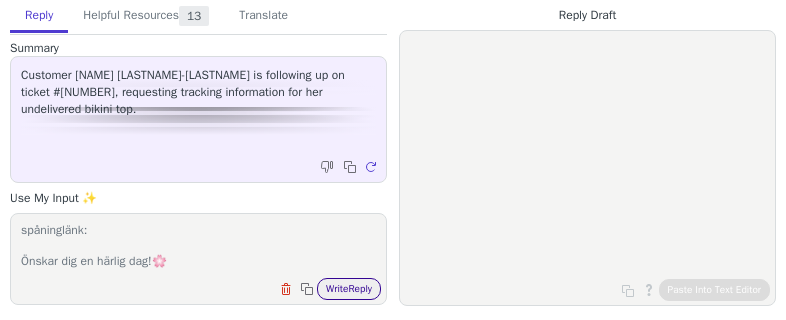 click on "Write  Reply" at bounding box center (349, 289) 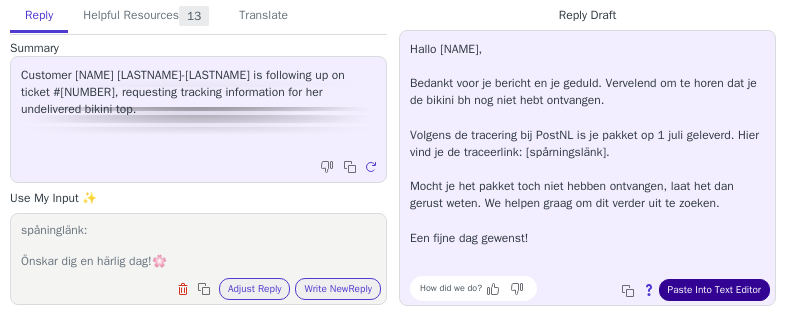 click on "Paste Into Text Editor" at bounding box center [714, 290] 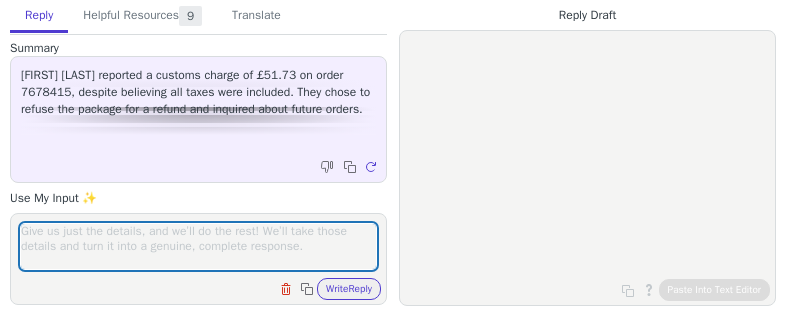 scroll, scrollTop: 0, scrollLeft: 0, axis: both 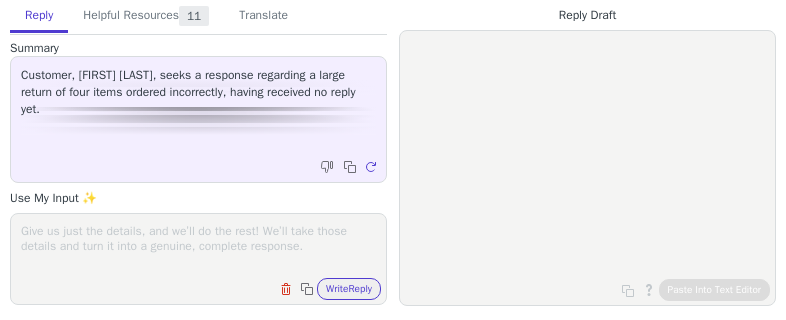 click at bounding box center [198, 246] 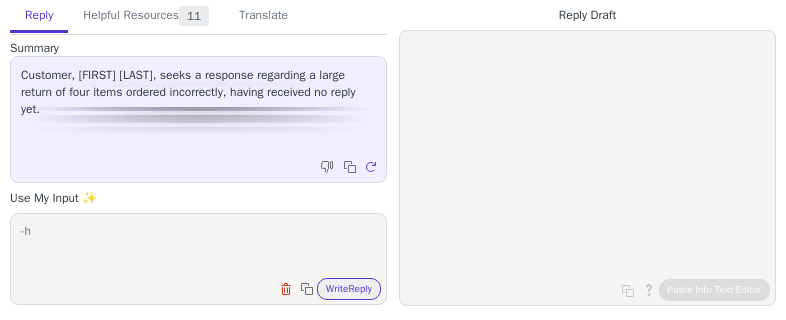 type on "-" 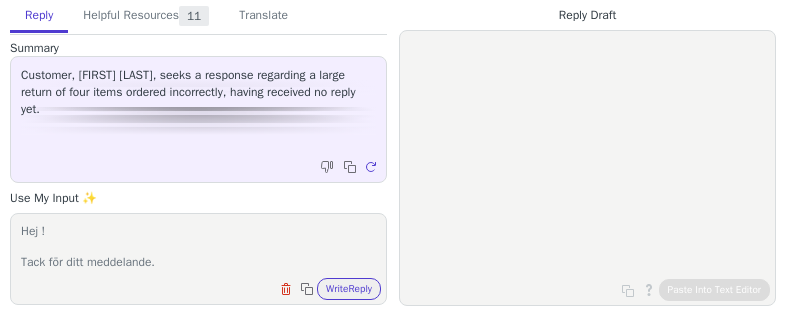 scroll, scrollTop: 31, scrollLeft: 0, axis: vertical 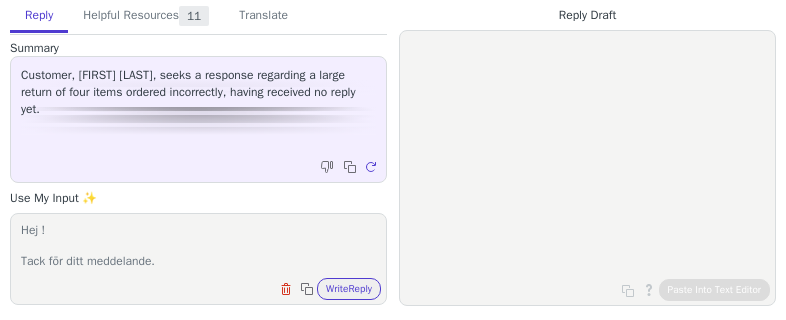 paste on "Vänligen återkom med vilka produkter från vilken order du returnerat så hjälper jag dig registrera detta manuellt." 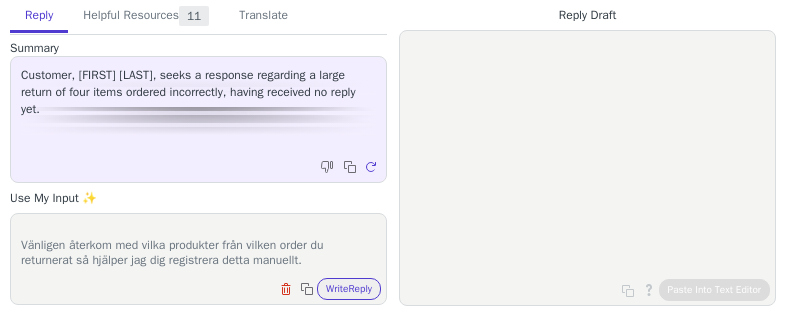 scroll, scrollTop: 78, scrollLeft: 0, axis: vertical 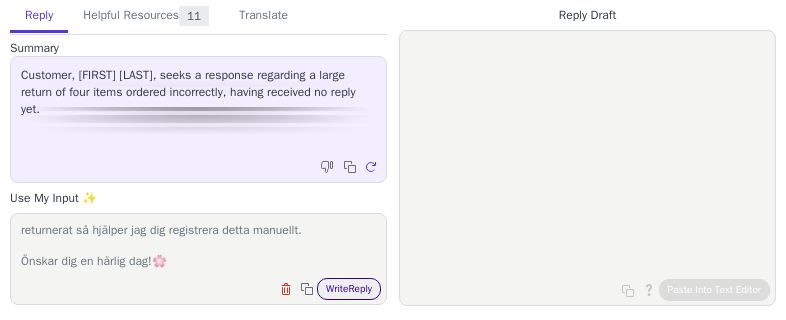type on "Hej !
Tack för ditt meddelande.
Vänligen återkom med vilka produkter från vilken order du returnerat så hjälper jag dig registrera detta manuellt.
Önskar dig en härlig dag!🌸️" 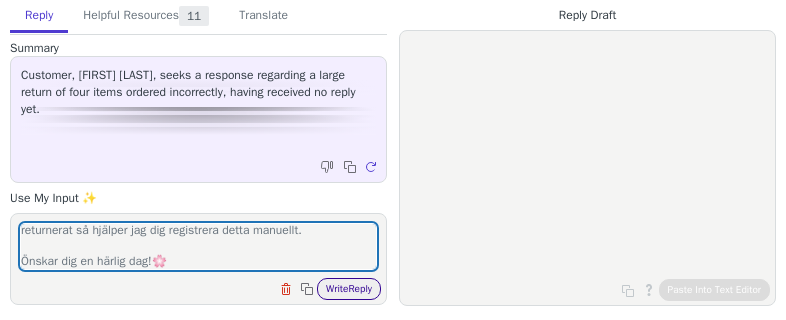 click on "Write  Reply" at bounding box center (349, 289) 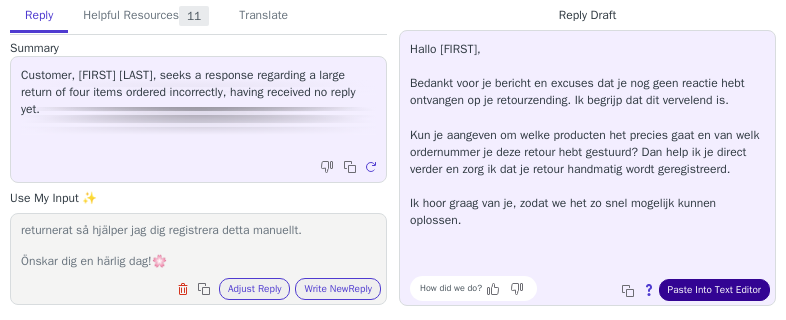 click on "Paste Into Text Editor" at bounding box center (714, 290) 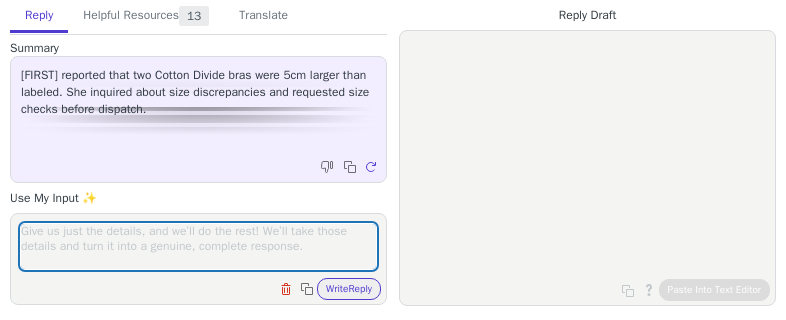 click at bounding box center [198, 246] 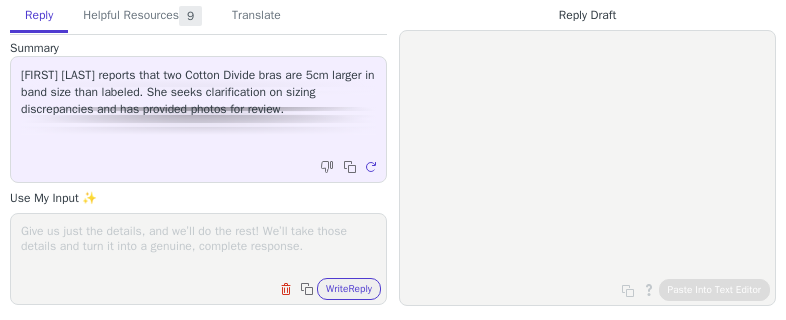click at bounding box center (198, 246) 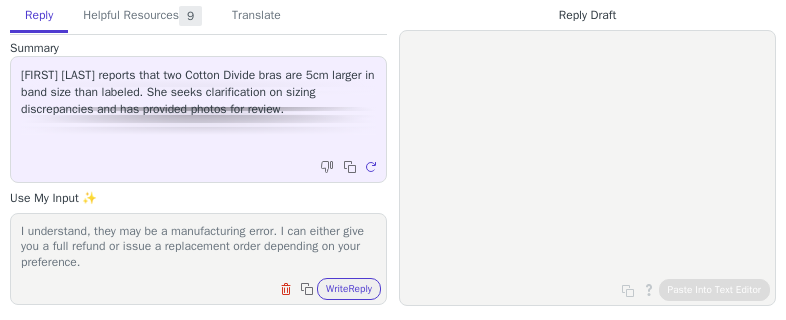 scroll, scrollTop: 0, scrollLeft: 0, axis: both 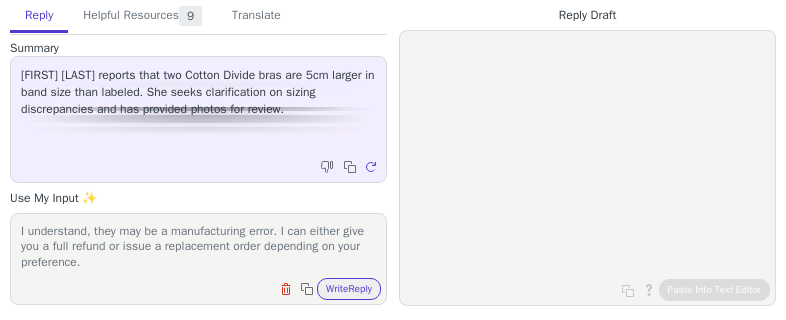 type on "I understand, they may be a manufacturing error. I can either give you a full refund or issue a replacement order depending on your preference." 